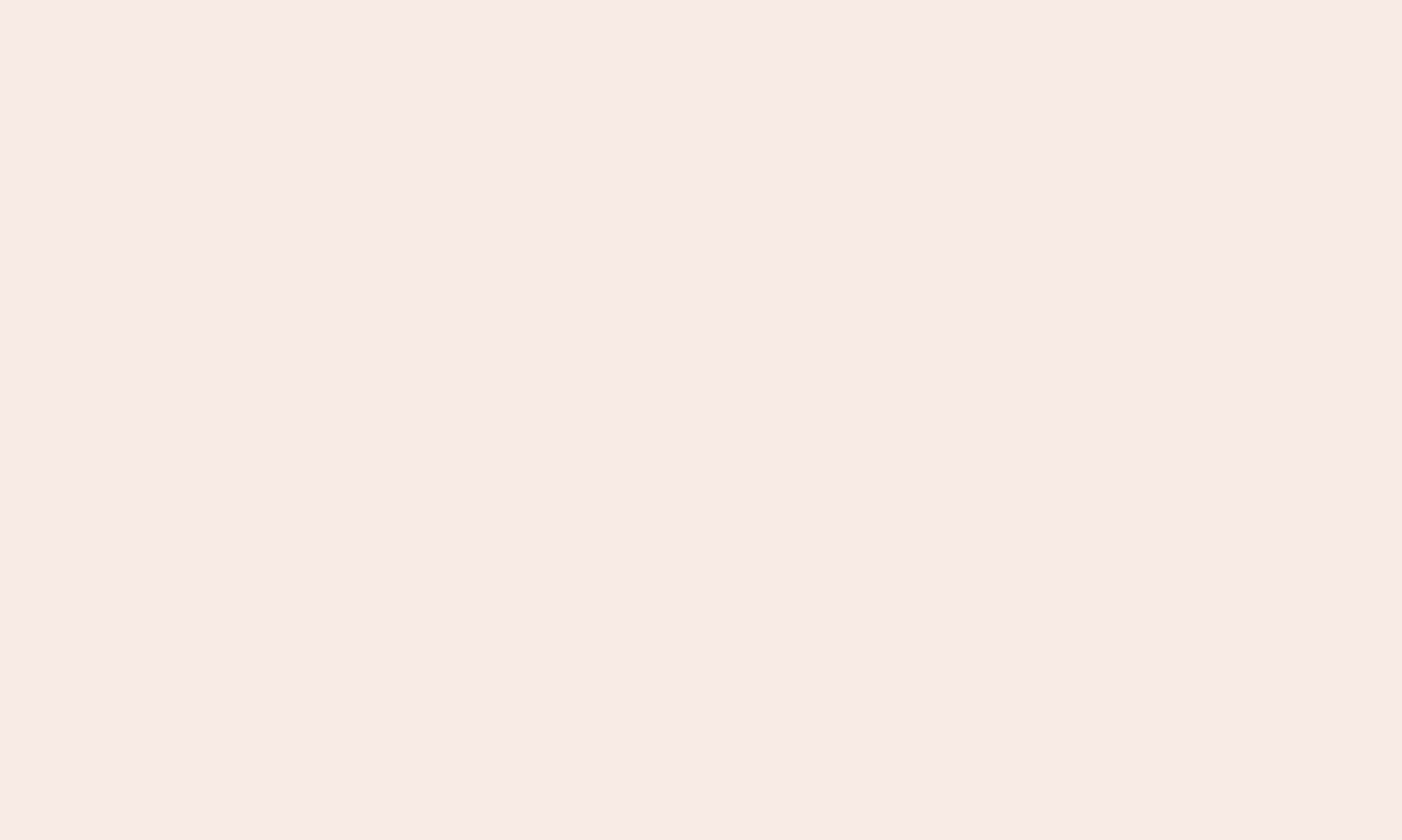 scroll, scrollTop: 0, scrollLeft: 0, axis: both 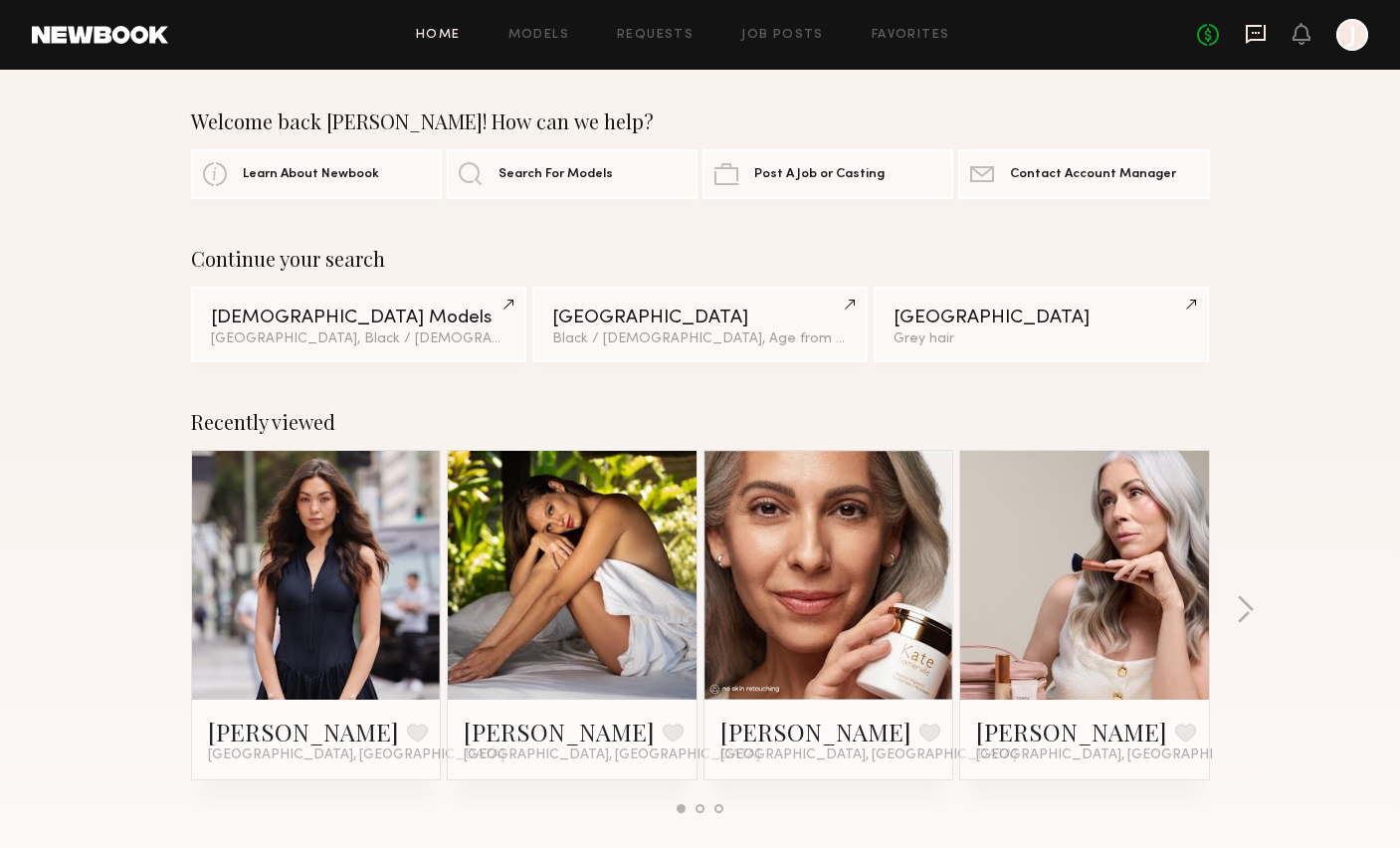 click 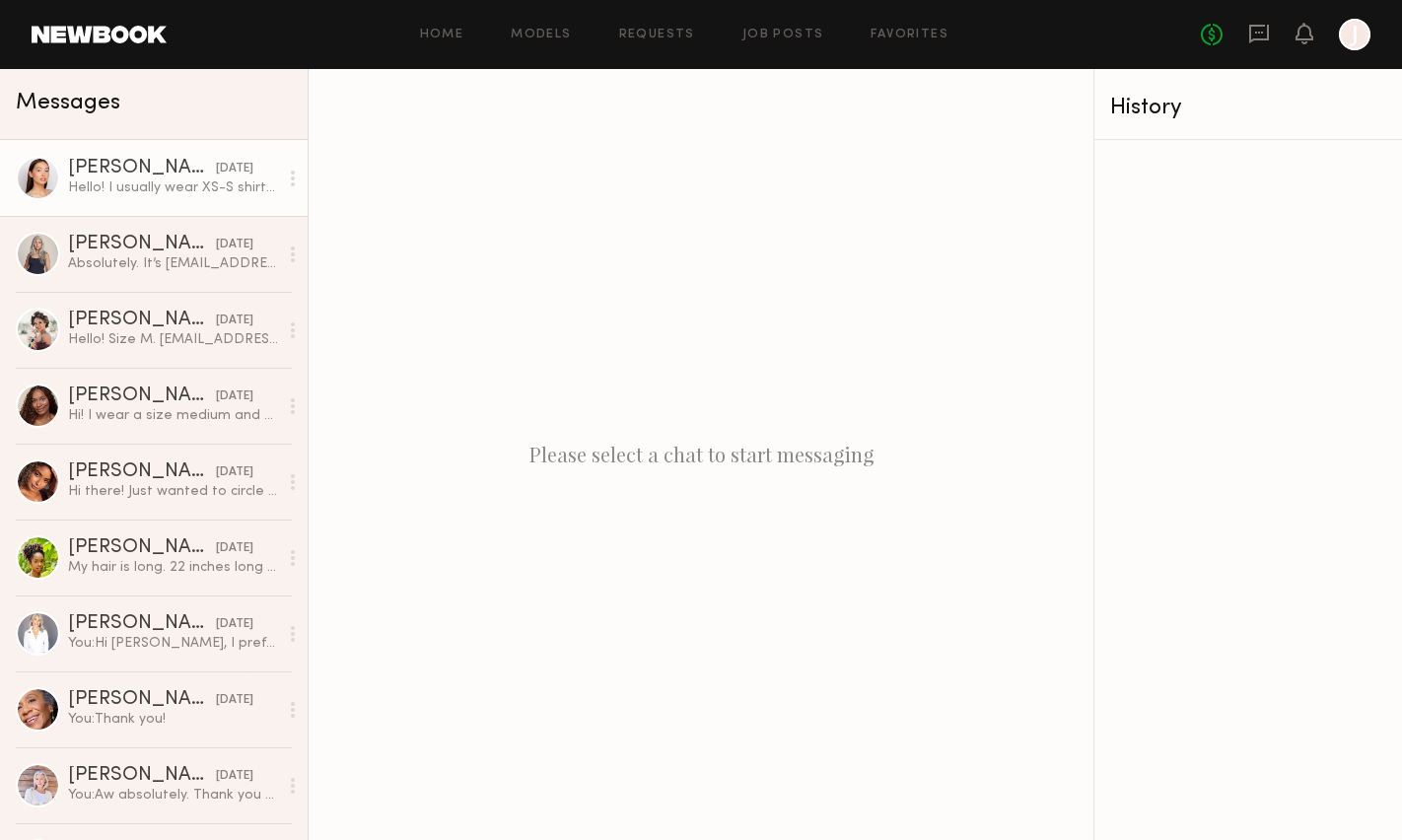 click on "Hello! I usually wear XS-S shirts. Email address is
[EMAIL_ADDRESS][DOMAIN_NAME]" 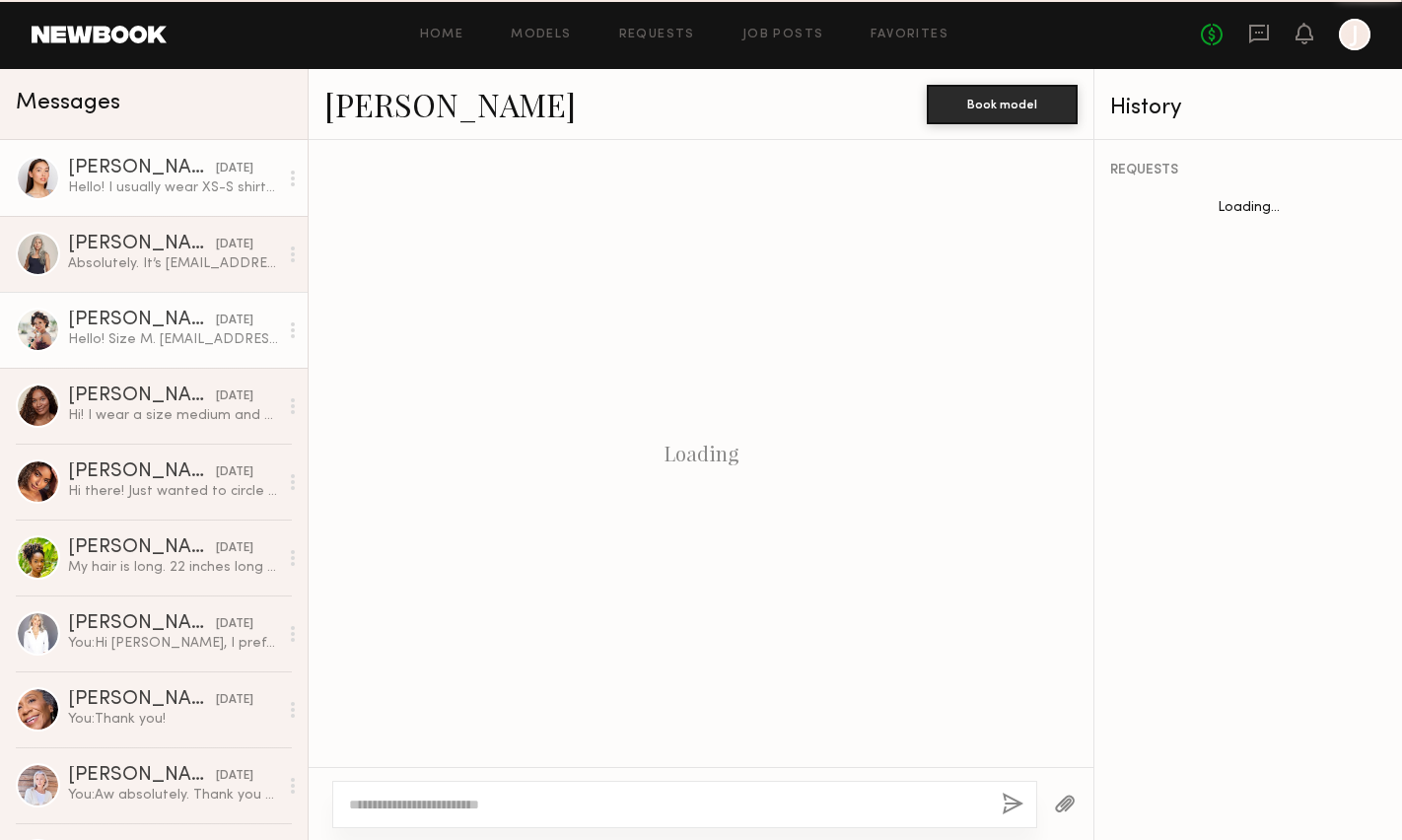 scroll, scrollTop: 1608, scrollLeft: 0, axis: vertical 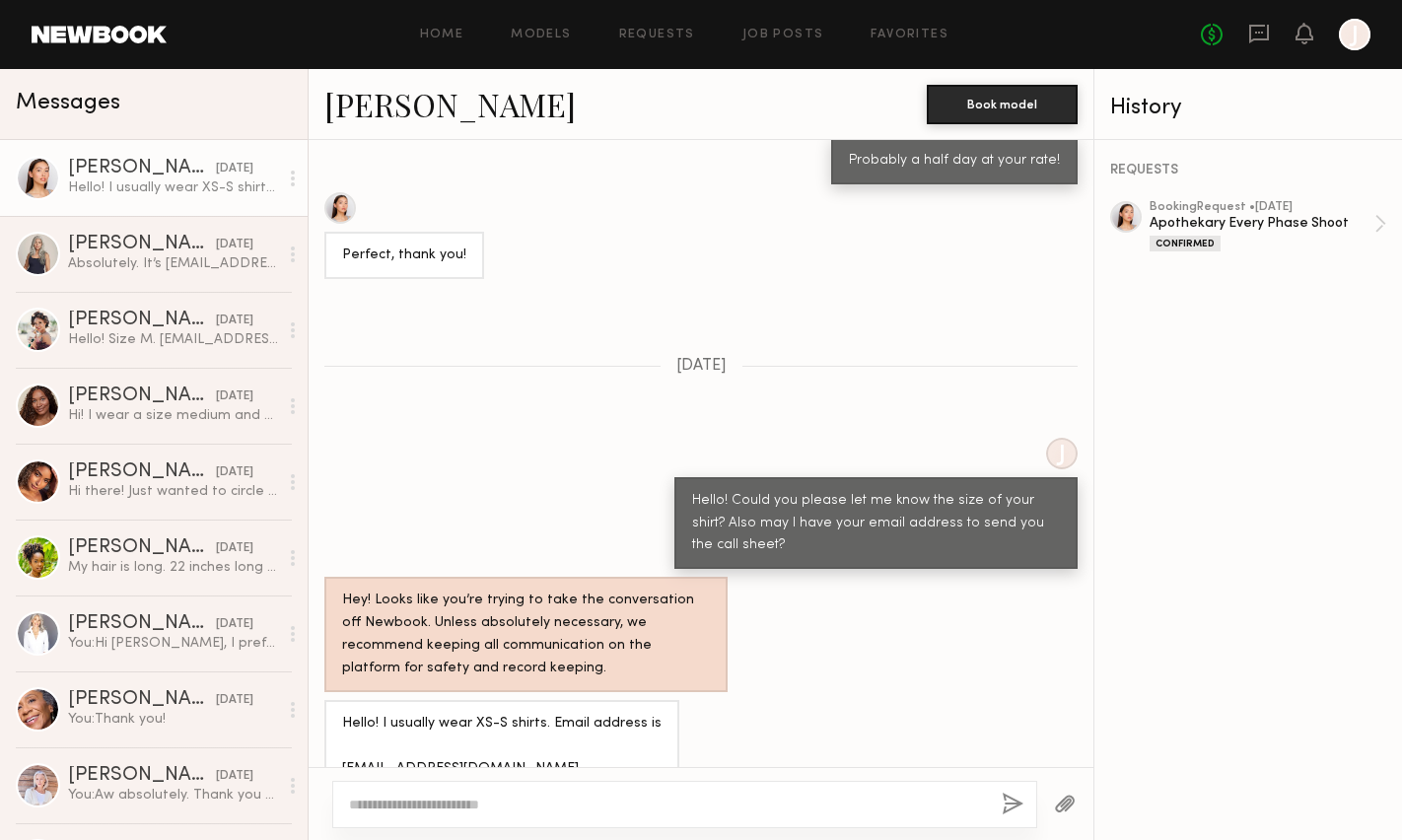 drag, startPoint x: 796, startPoint y: 786, endPoint x: 705, endPoint y: 785, distance: 91.00549 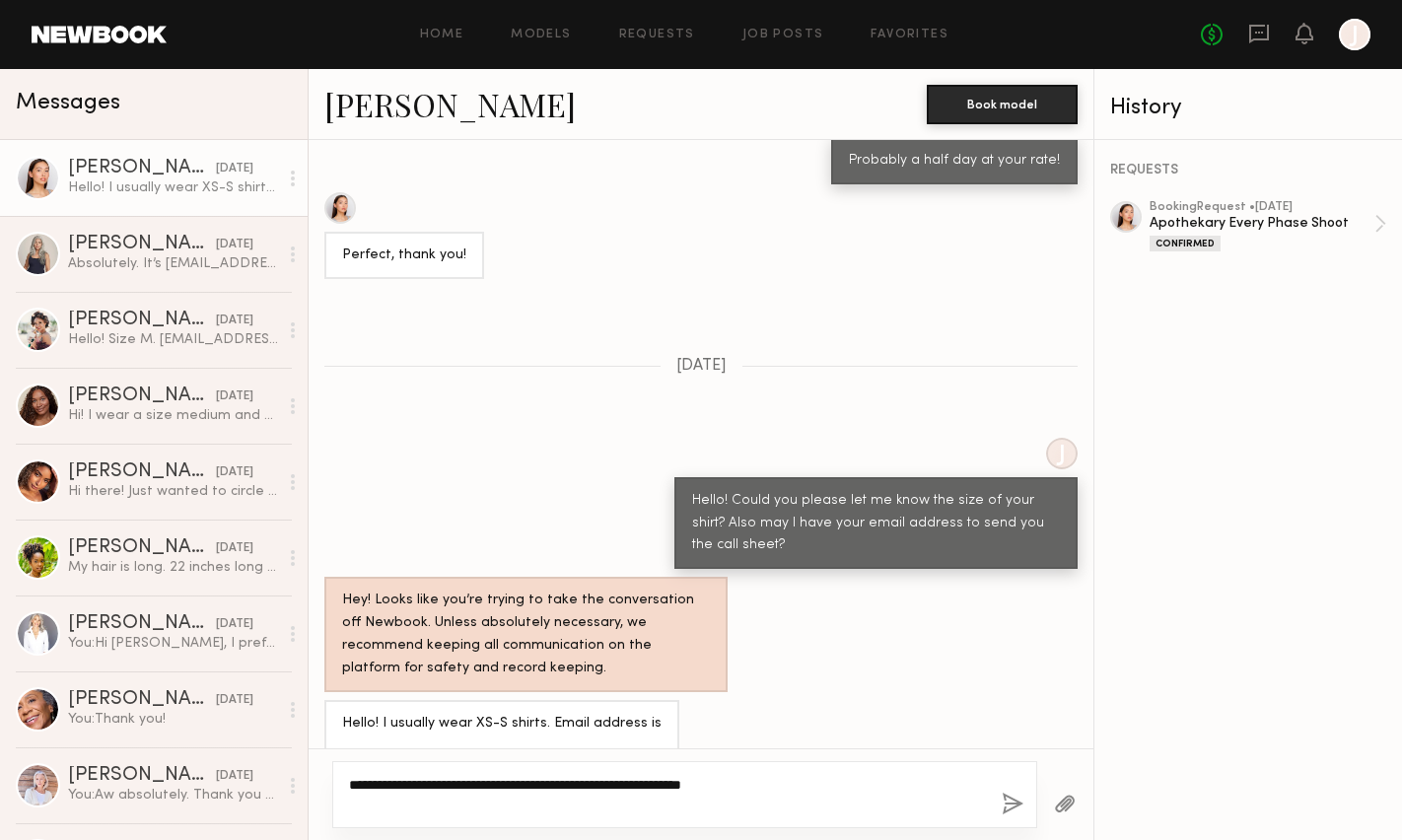 paste on "**********" 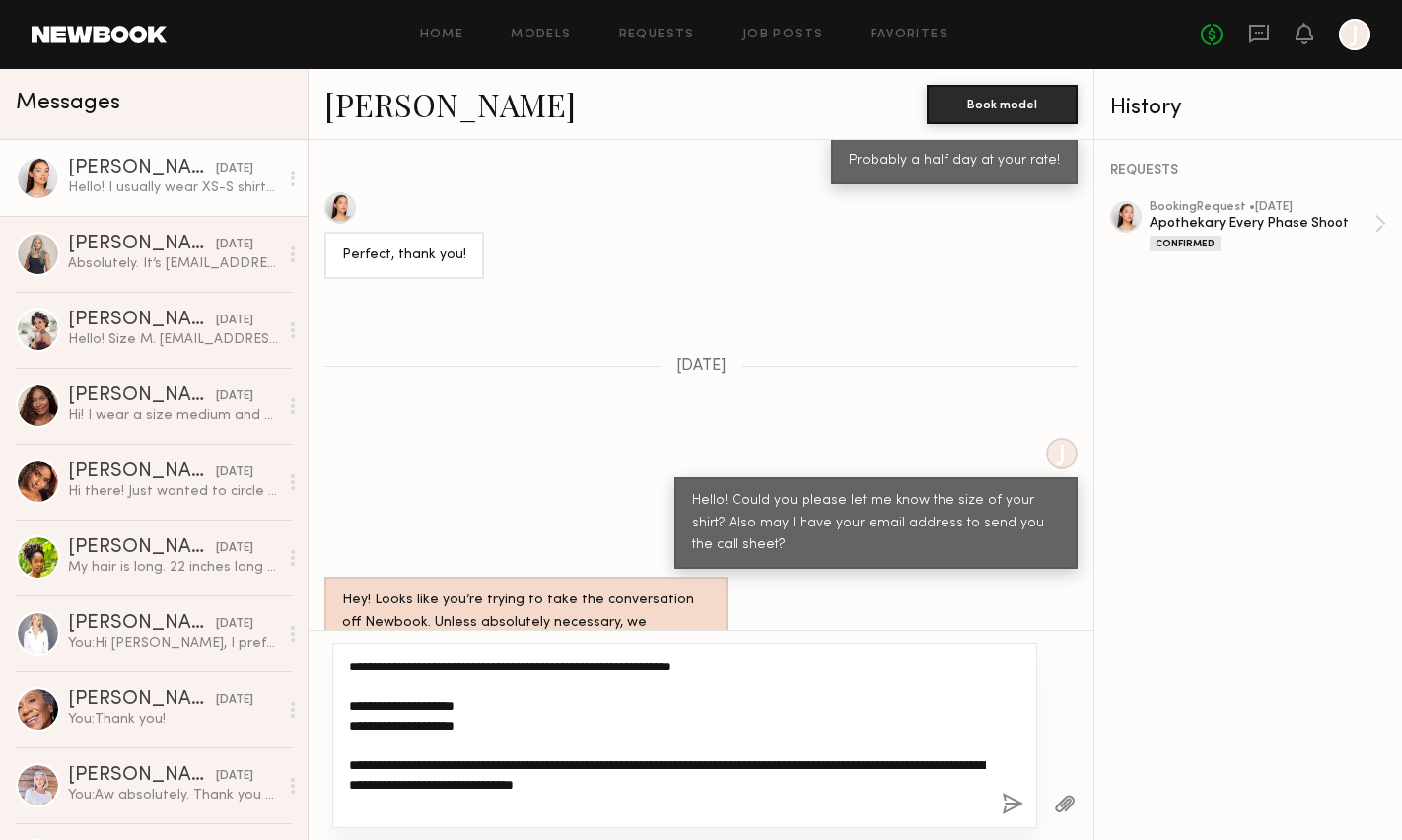 click on "**********" 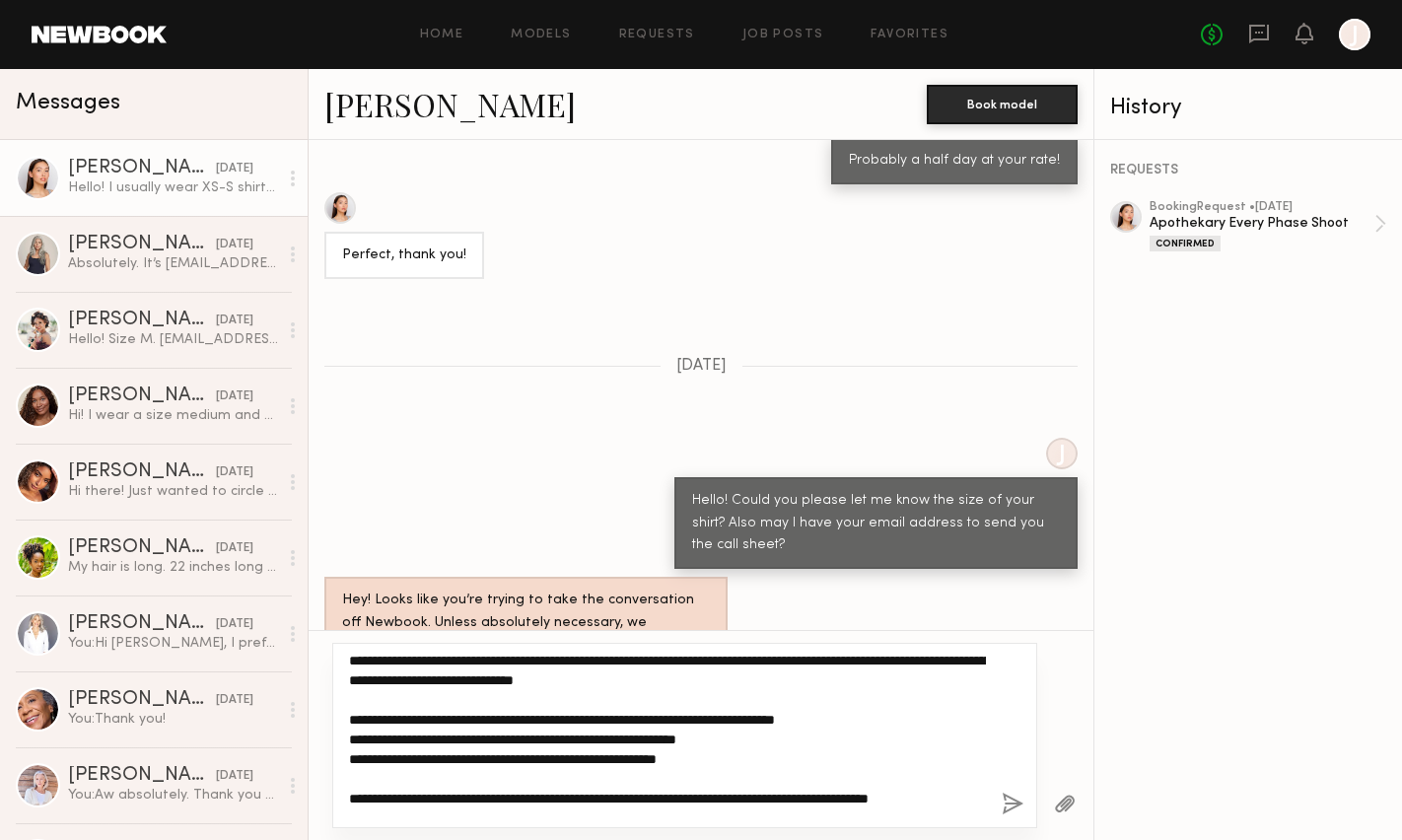scroll, scrollTop: 83, scrollLeft: 0, axis: vertical 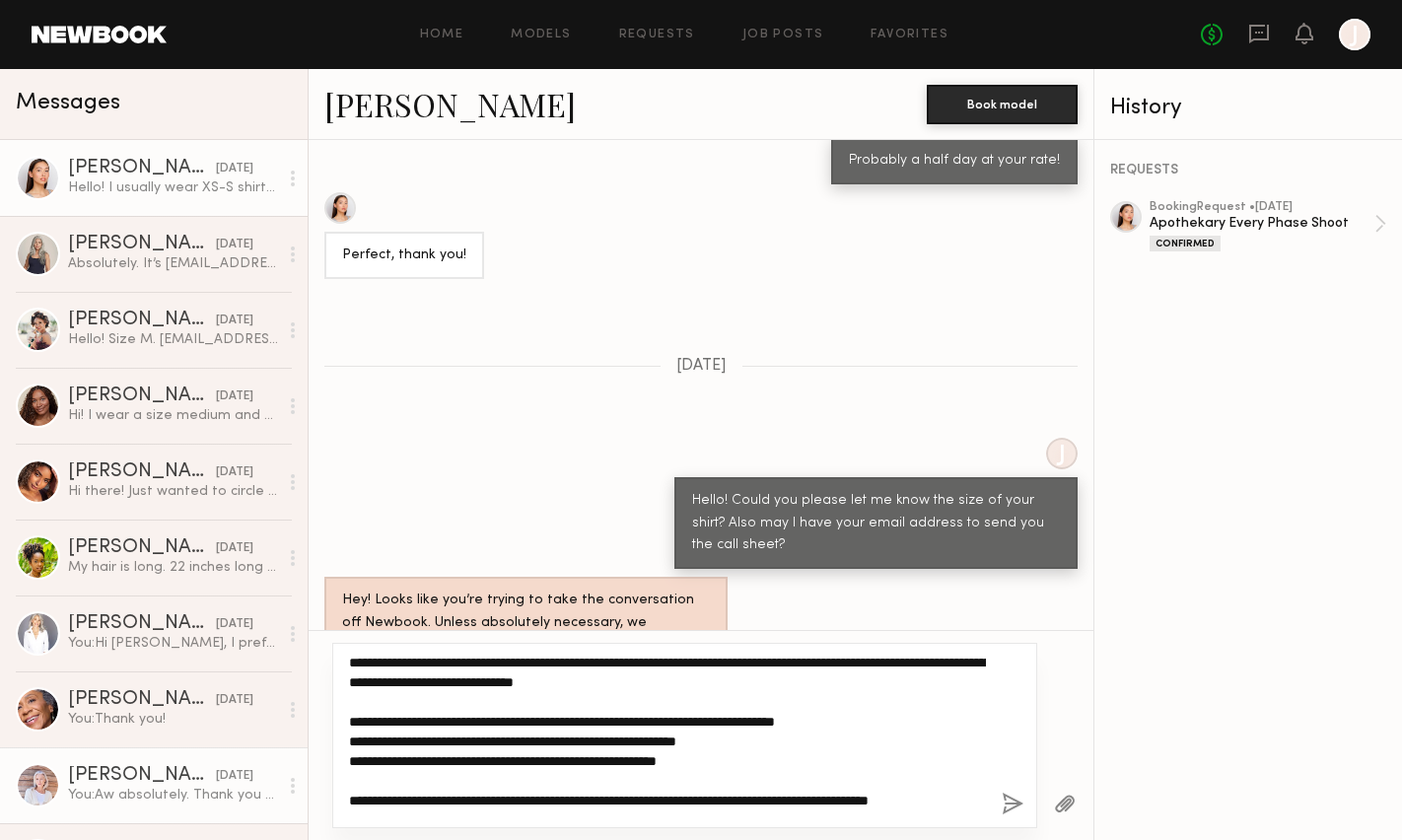 drag, startPoint x: 767, startPoint y: 742, endPoint x: 274, endPoint y: 773, distance: 493.97368 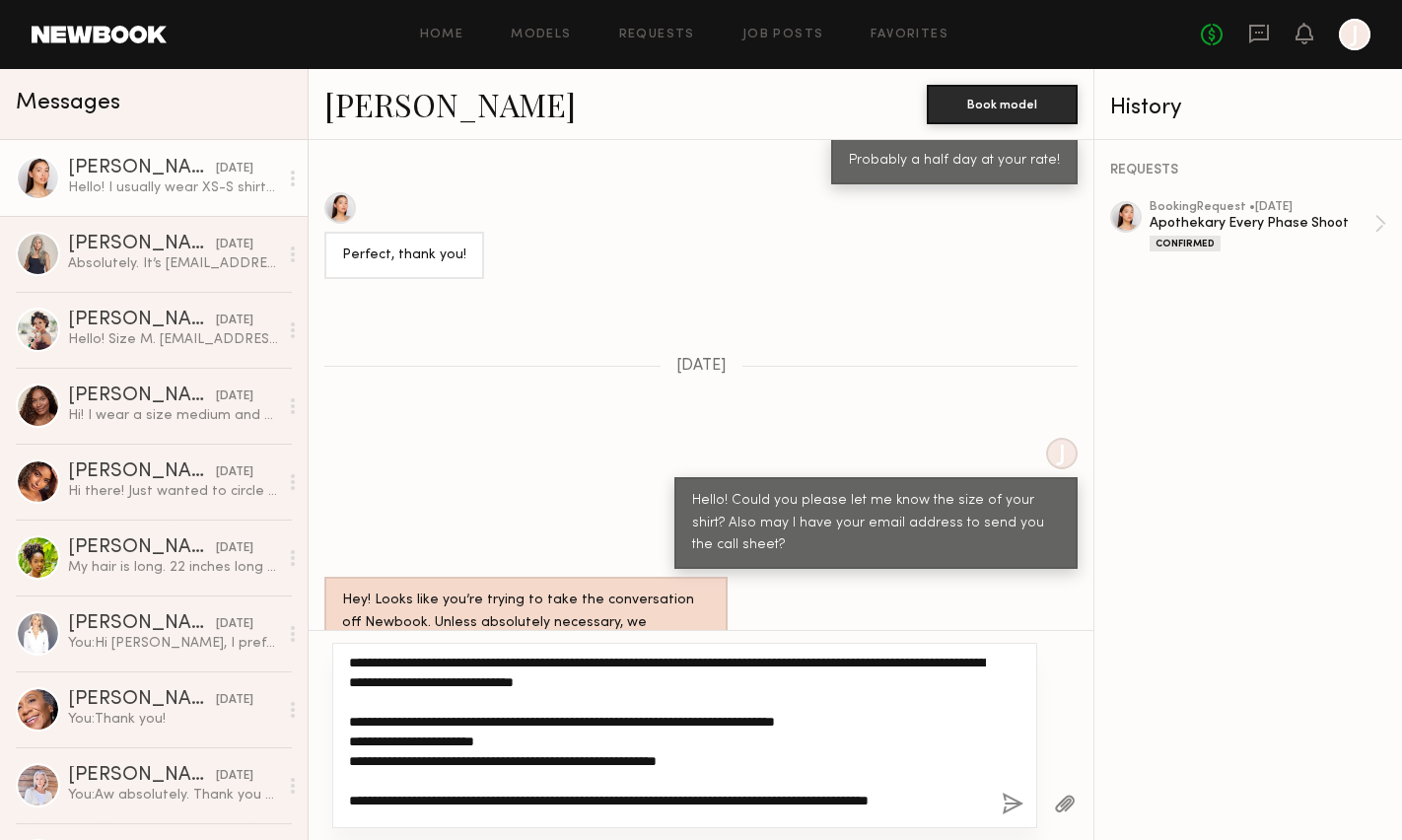 click on "**********" 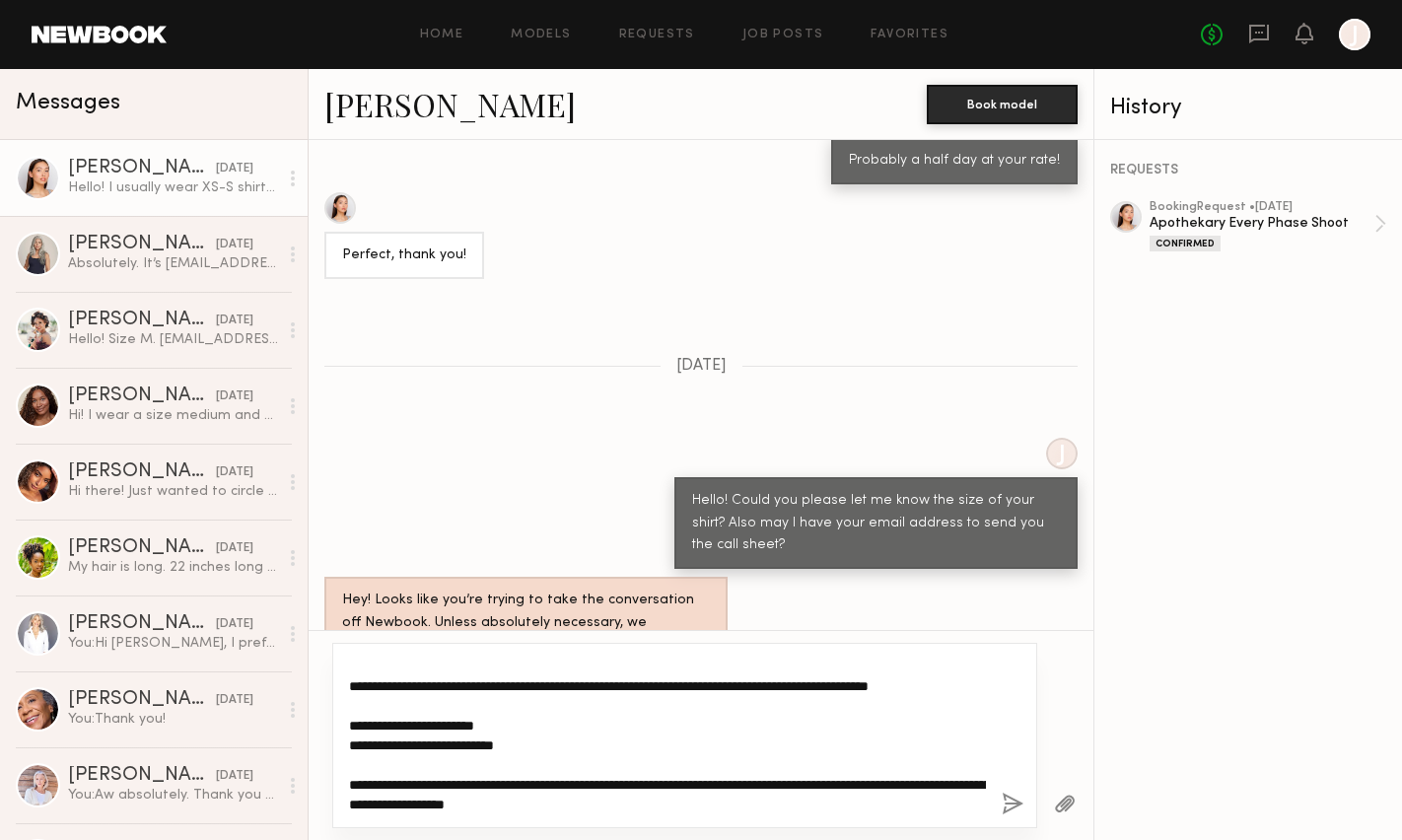 scroll, scrollTop: 237, scrollLeft: 0, axis: vertical 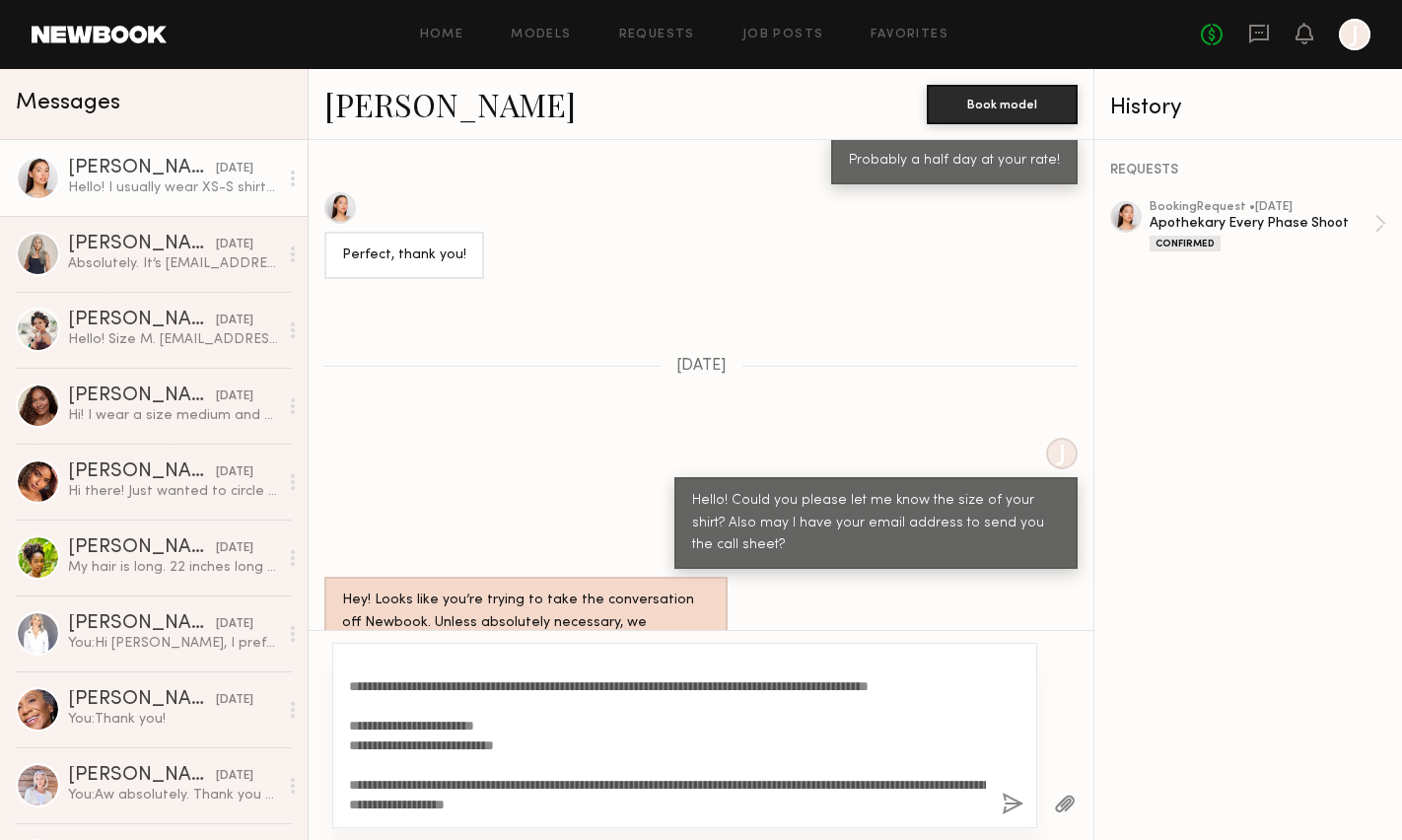 click 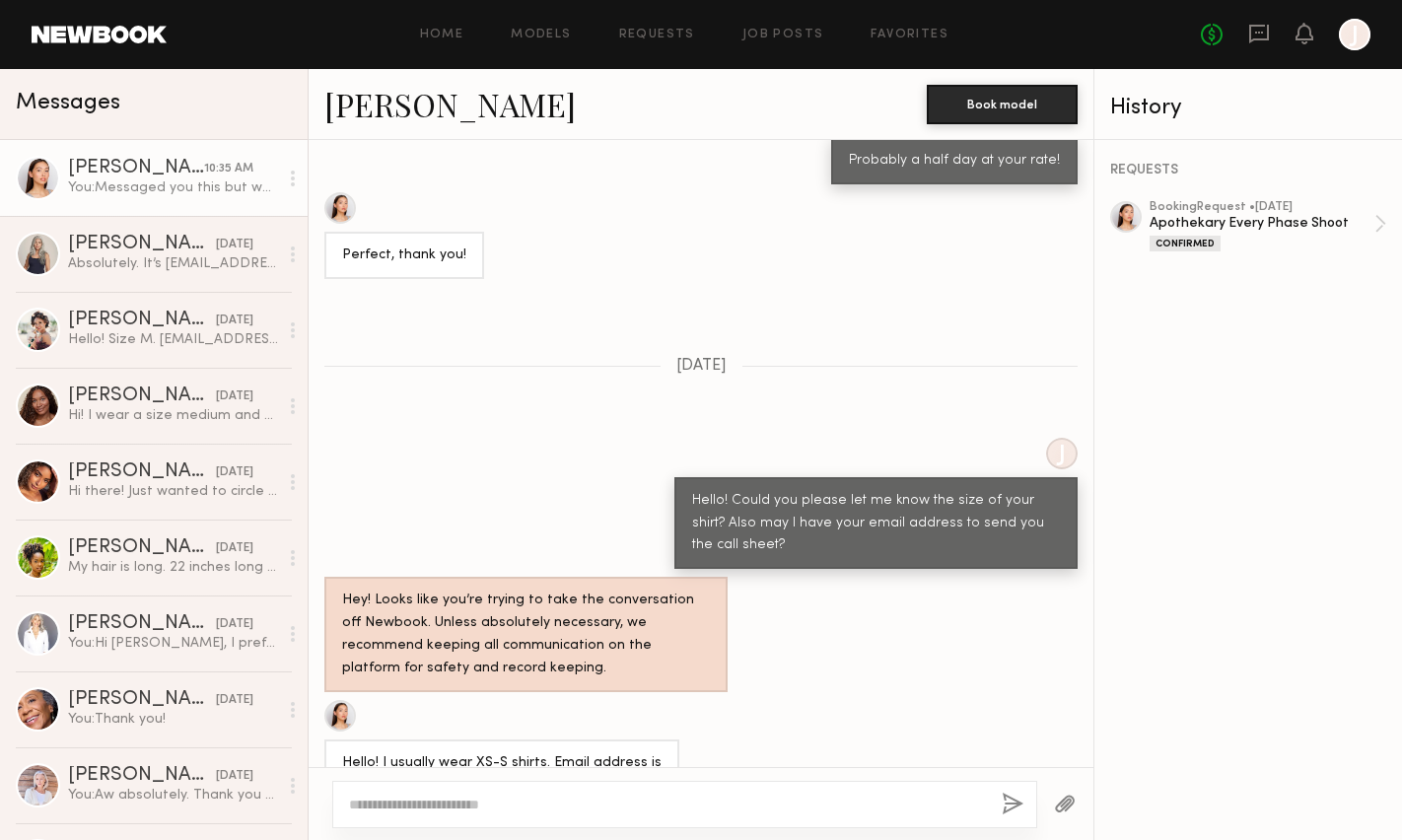 scroll, scrollTop: 2525, scrollLeft: 0, axis: vertical 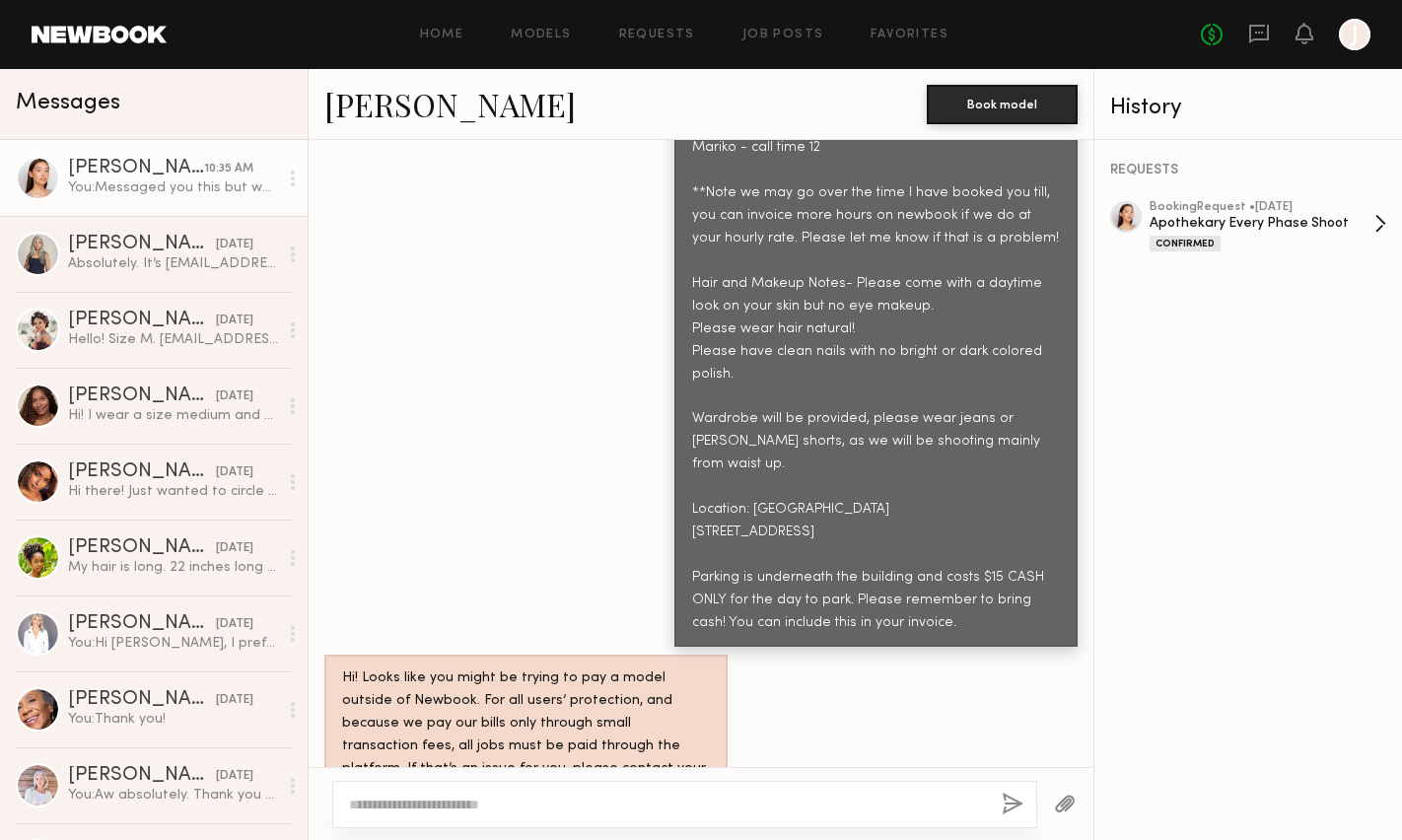 click on "Apothekary Every Phase Shoot" 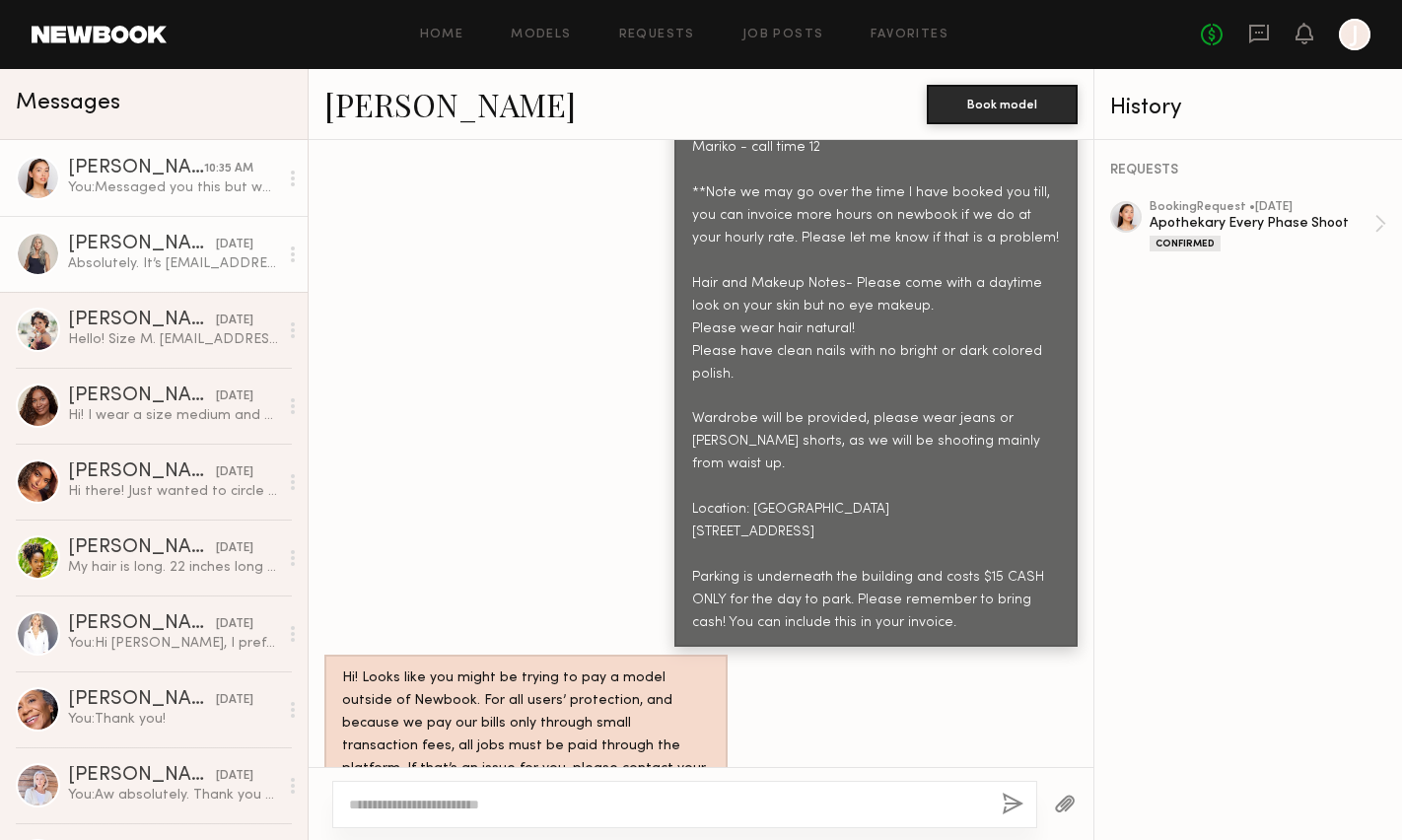 click on "Absolutely. It’s [EMAIL_ADDRESS][DOMAIN_NAME]" 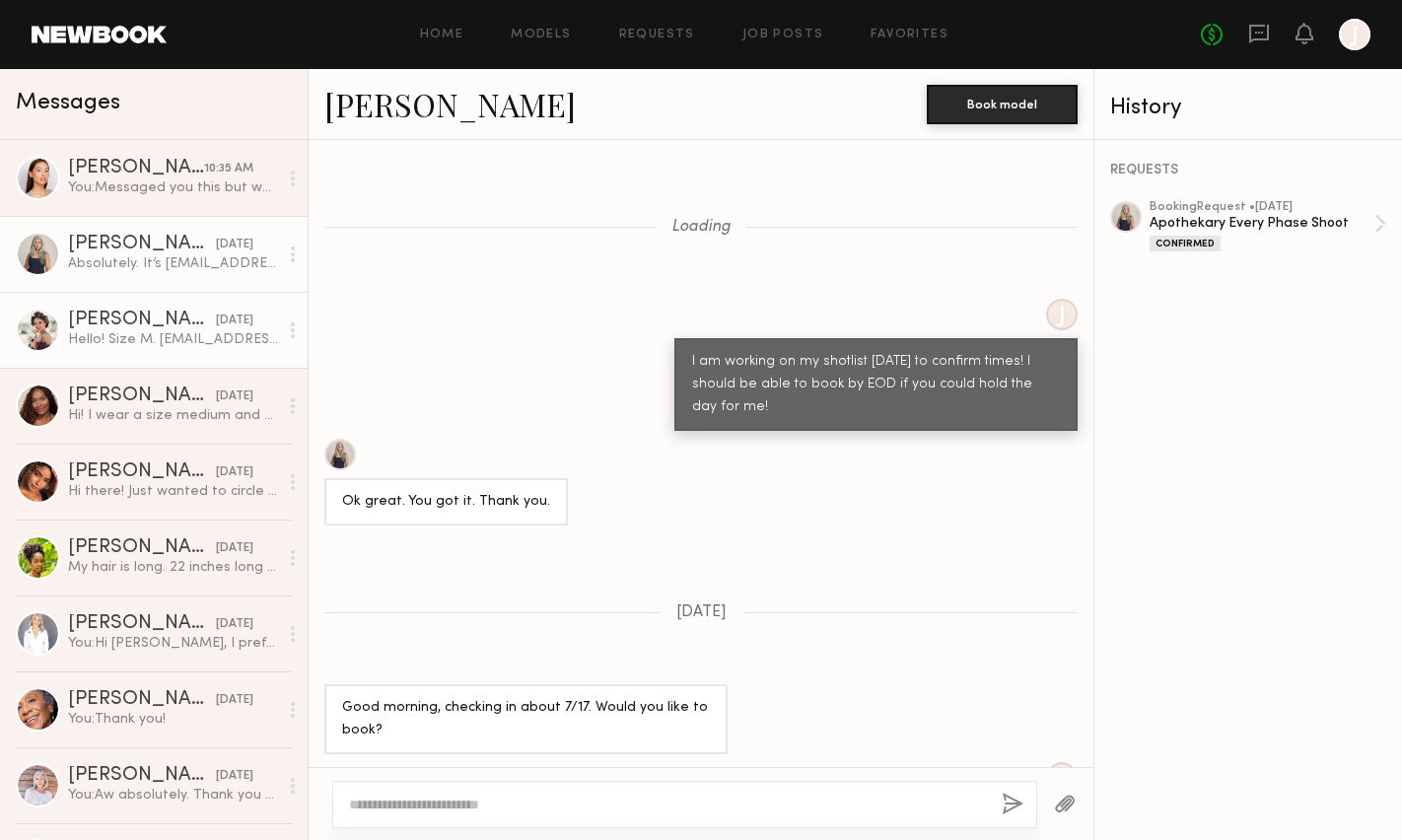 scroll, scrollTop: 1237, scrollLeft: 0, axis: vertical 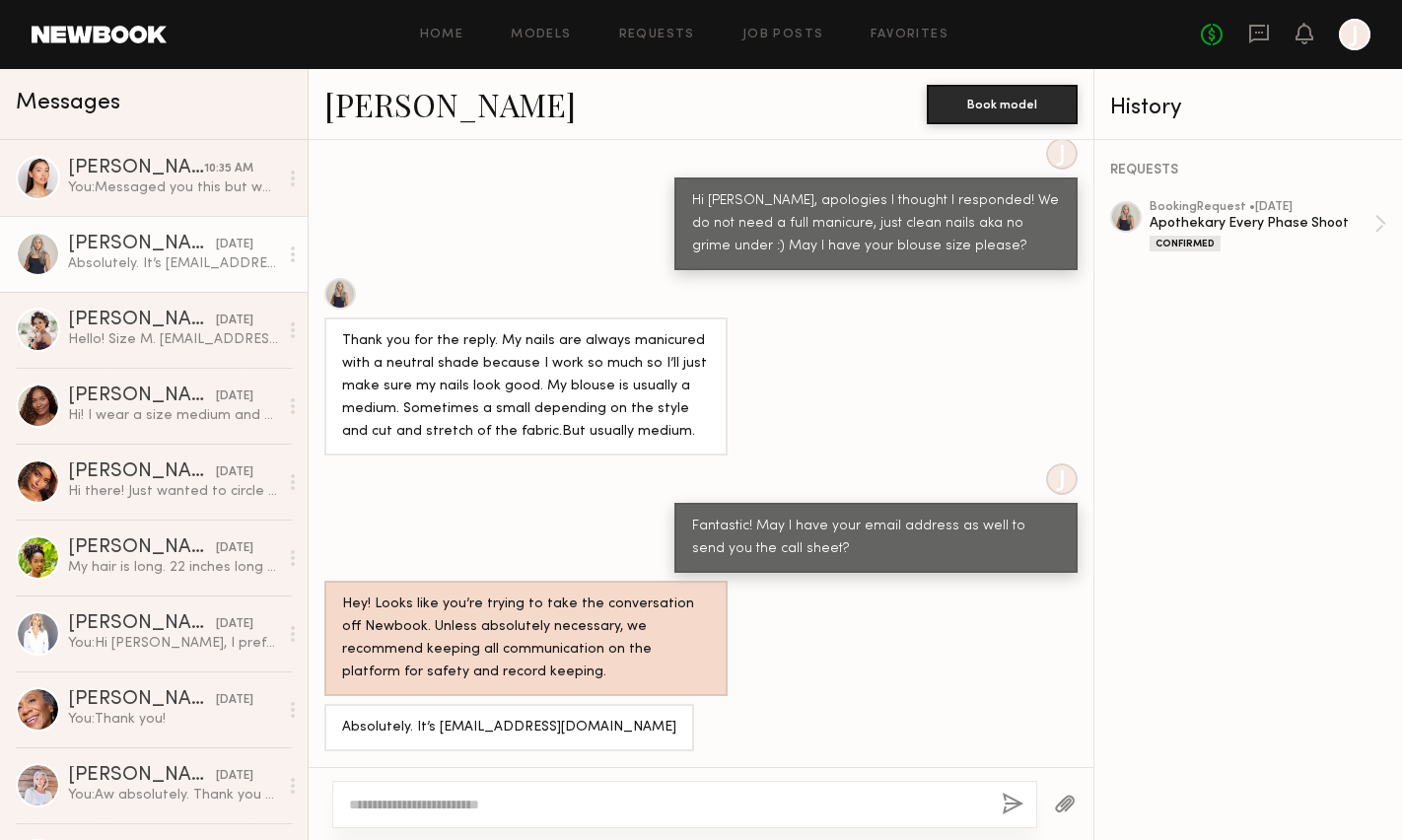 click 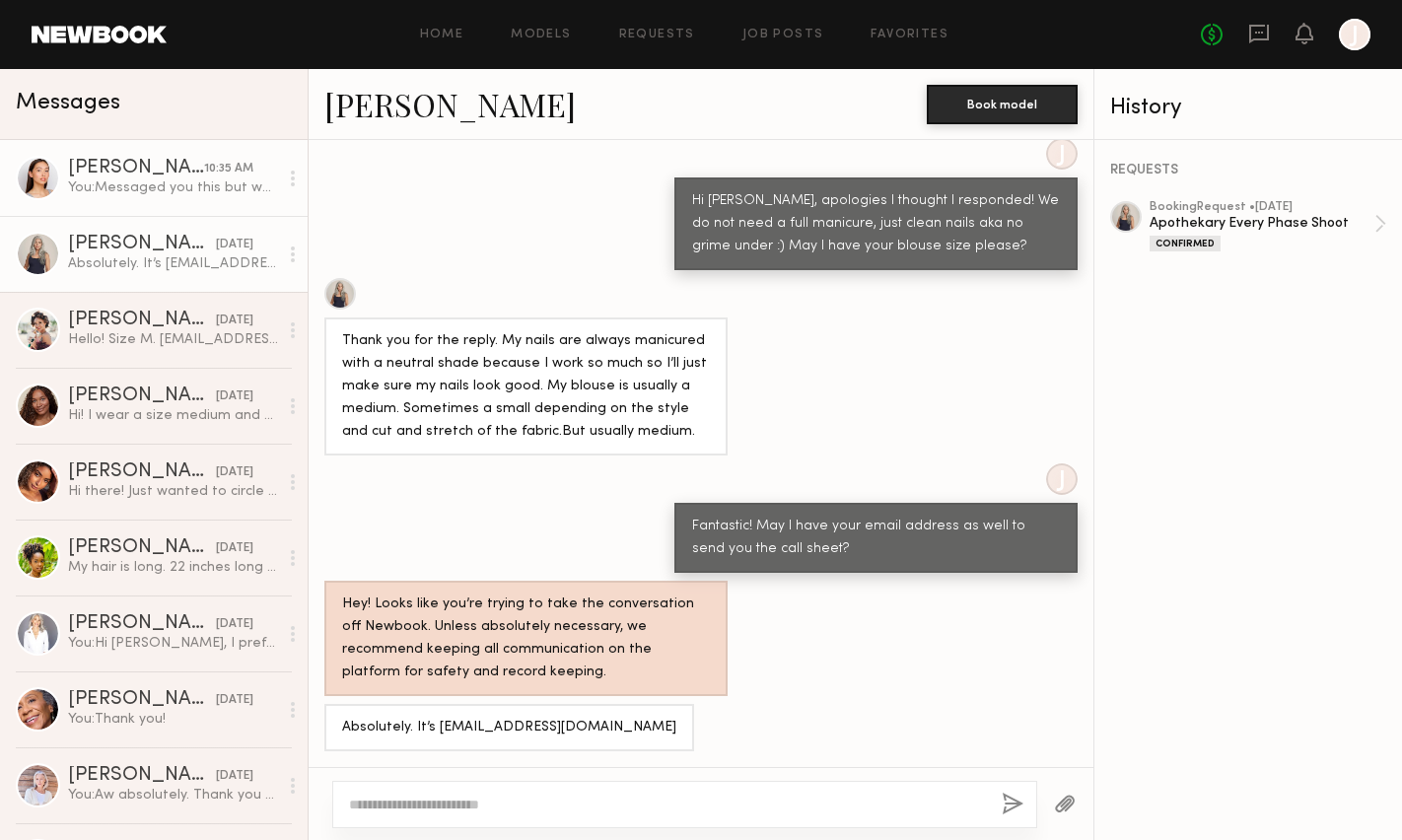 click on "You:  Messaged you this but wanted to have on this file just in case :)
Mariko - call time 12
**Note we may go over the time I have booked you till, you can invoice more hours on newbook if we do at your hourly rate. Please let me know if that is a problem!
Hair and Makeup Notes- Please come with a daytime look on your skin but no eye makeup.
Please wear hair natural!
Please have clean nails with no bright or dark colored polish.
Wardrobe will be provided, please wear jeans or [PERSON_NAME] shorts, as we will be shooting mainly from waist up.
Location: [GEOGRAPHIC_DATA]
[STREET_ADDRESS]
Parking is underneath the building and costs $15 CASH ONLY for the day to park. Please remember to bring cash! You can include this in your invoice." 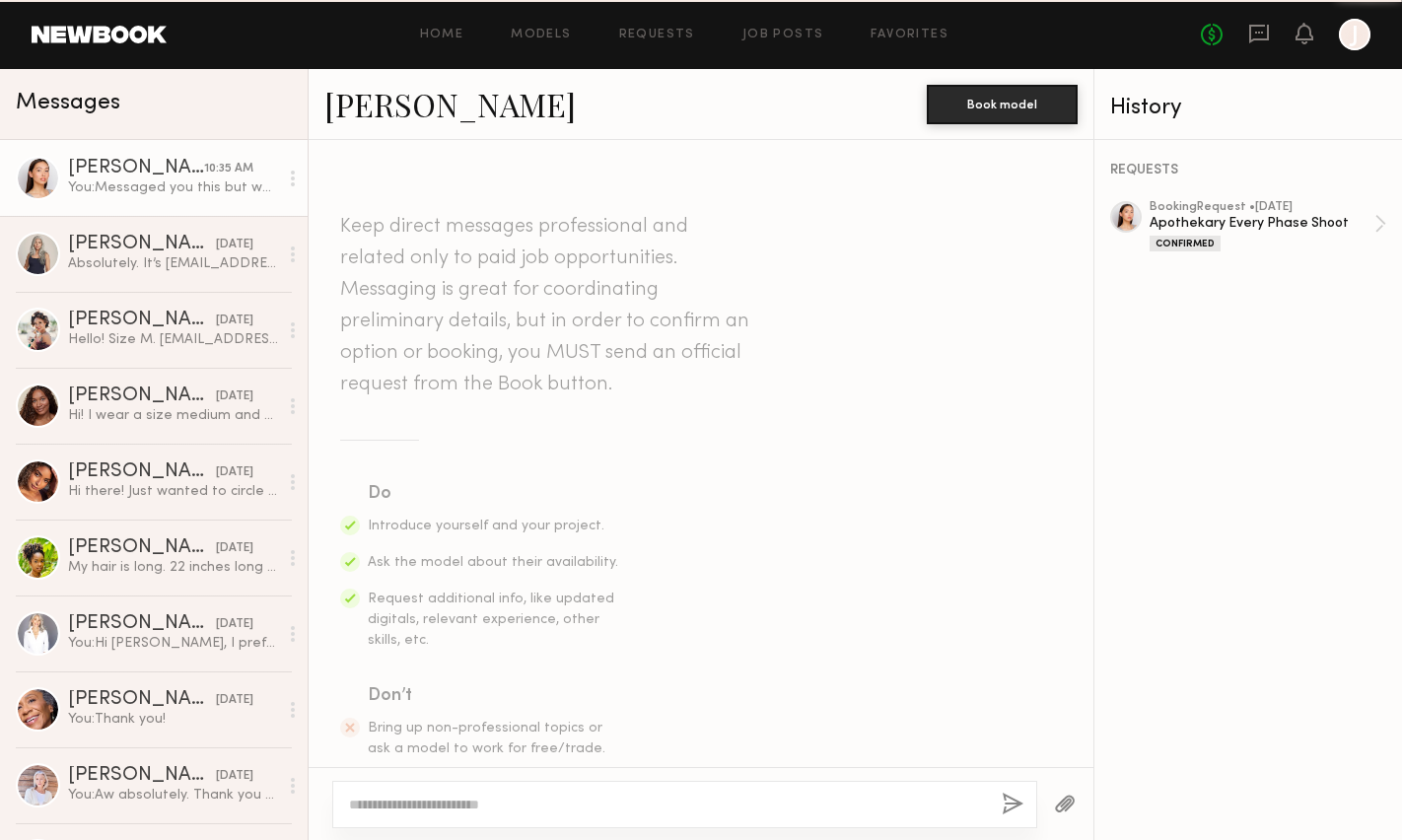 scroll, scrollTop: 2543, scrollLeft: 0, axis: vertical 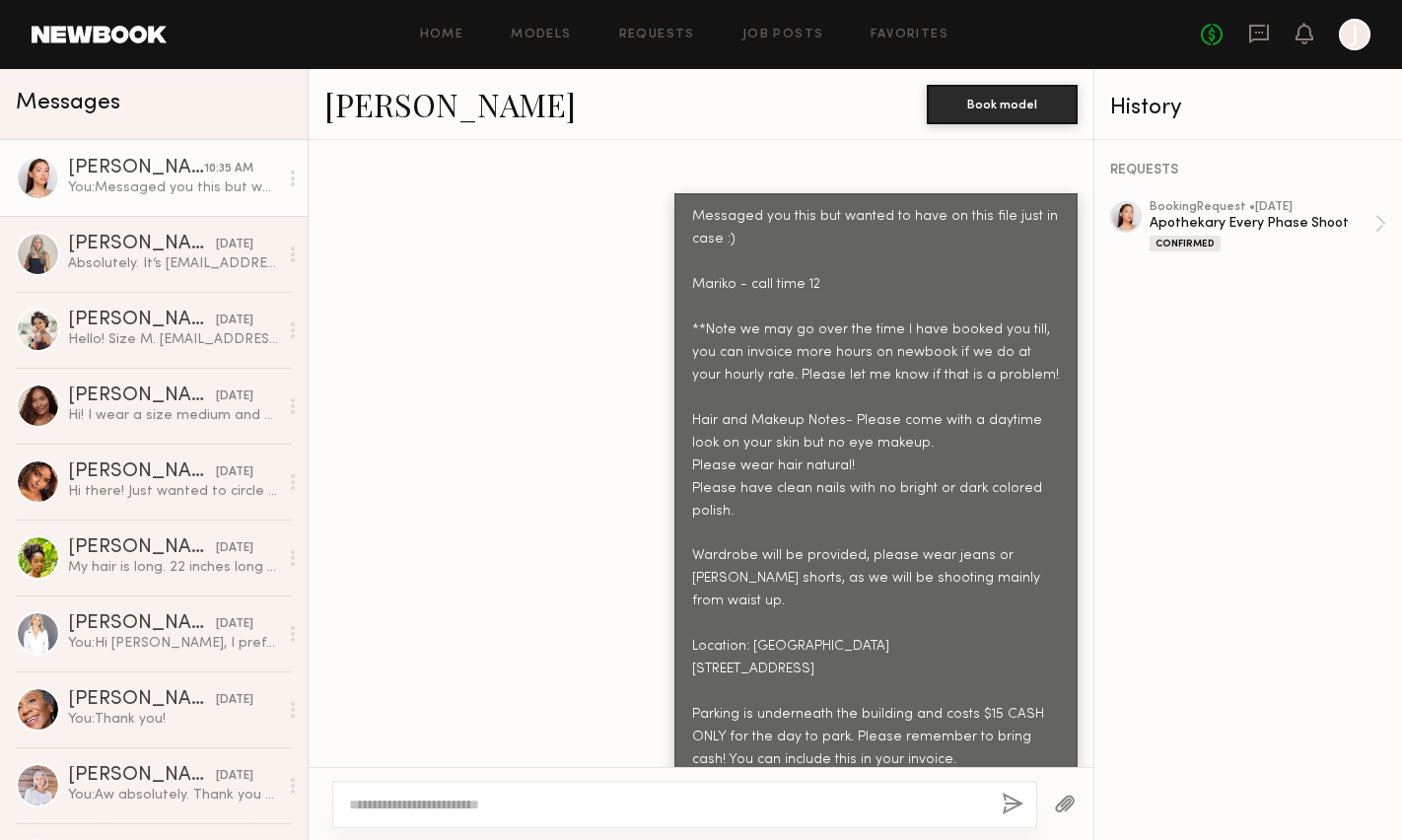 drag, startPoint x: 900, startPoint y: 562, endPoint x: 663, endPoint y: 178, distance: 451.24827 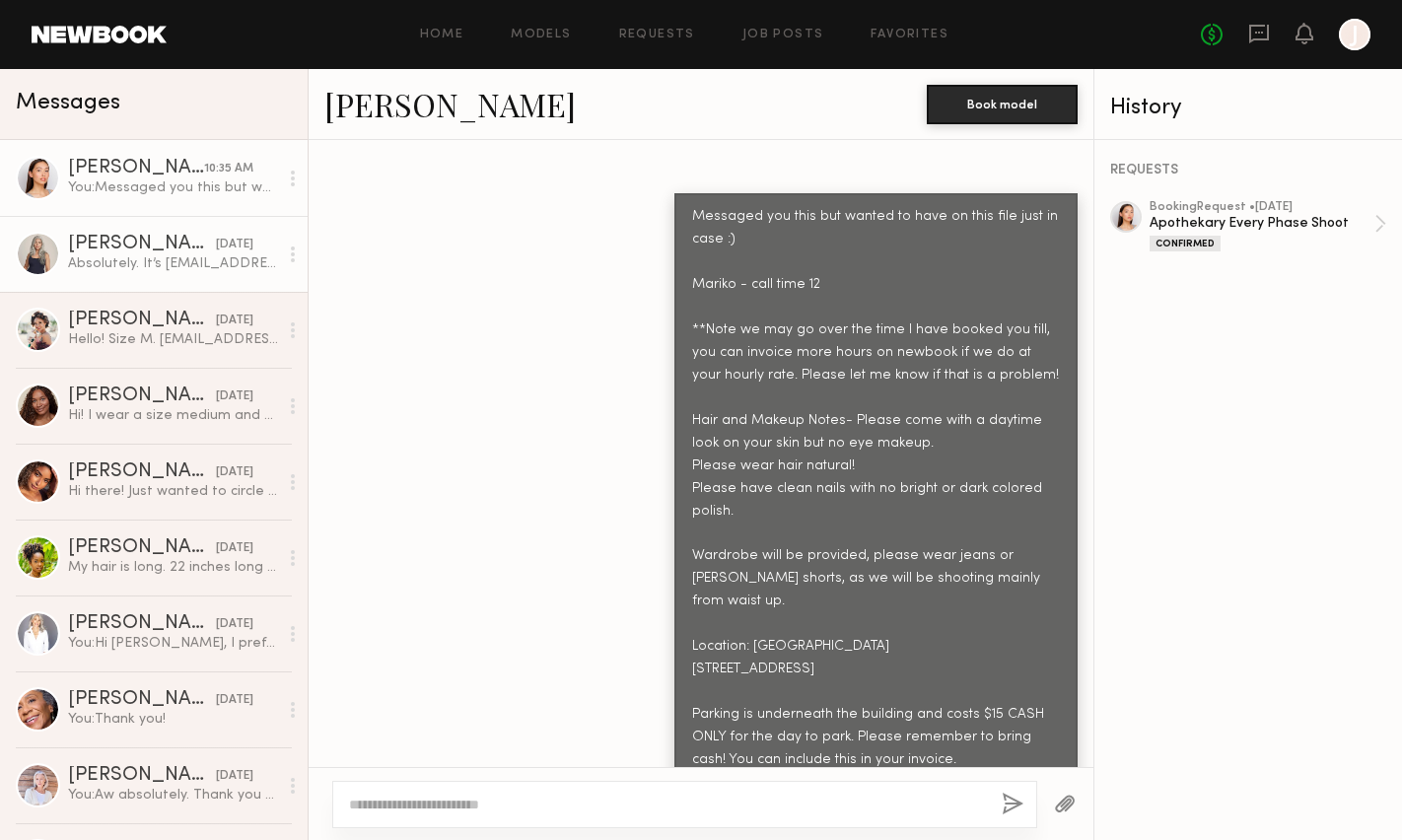 copy on "Messaged you this but wanted to have on this file just in case :)
Mariko - call time 12
**Note we may go over the time I have booked you till, you can invoice more hours on newbook if we do at your hourly rate. Please let me know if that is a problem!
Hair and Makeup Notes- Please come with a daytime look on your skin but no eye makeup.
Please wear hair natural!
Please have clean nails with no bright or dark colored polish.
Wardrobe will be provided, please wear jeans or [PERSON_NAME] shorts, as we will be shooting mainly from waist up.
Location: [GEOGRAPHIC_DATA]
[STREET_ADDRESS] is underneath the building and costs $15 CASH ONLY for the day to park. Please remember to bring cash! You can include this in your invoice." 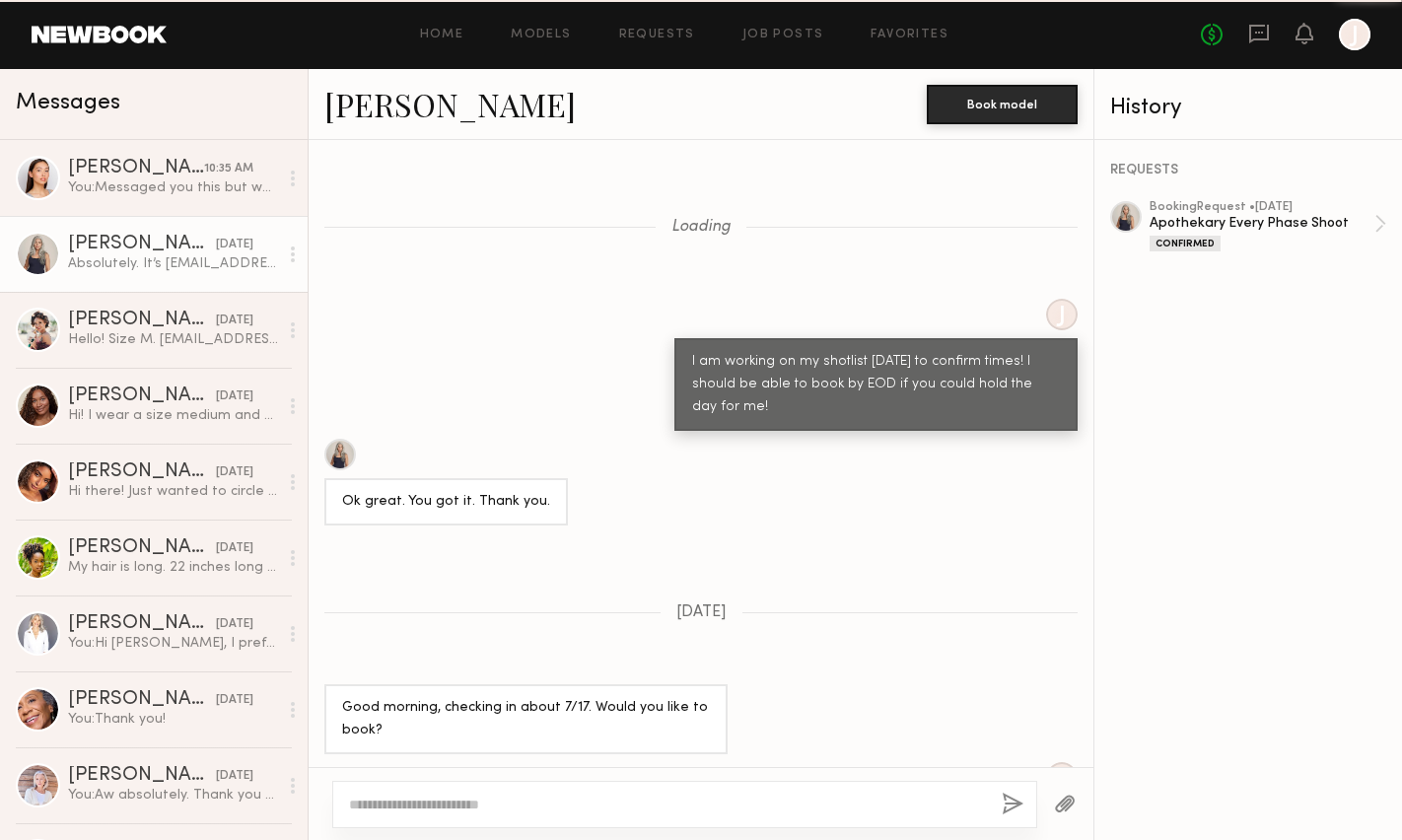 scroll, scrollTop: 1237, scrollLeft: 0, axis: vertical 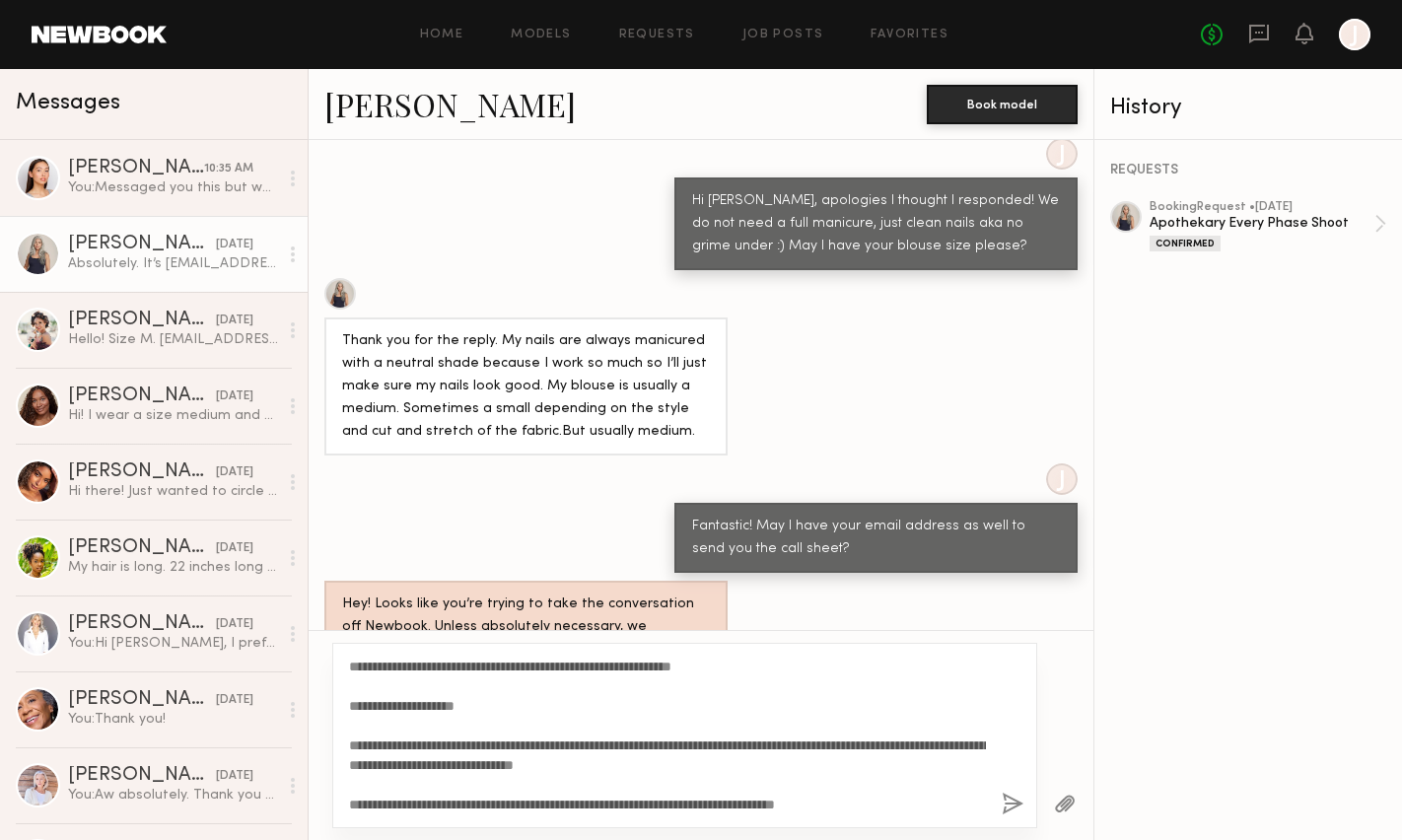drag, startPoint x: 388, startPoint y: 703, endPoint x: 304, endPoint y: 716, distance: 85 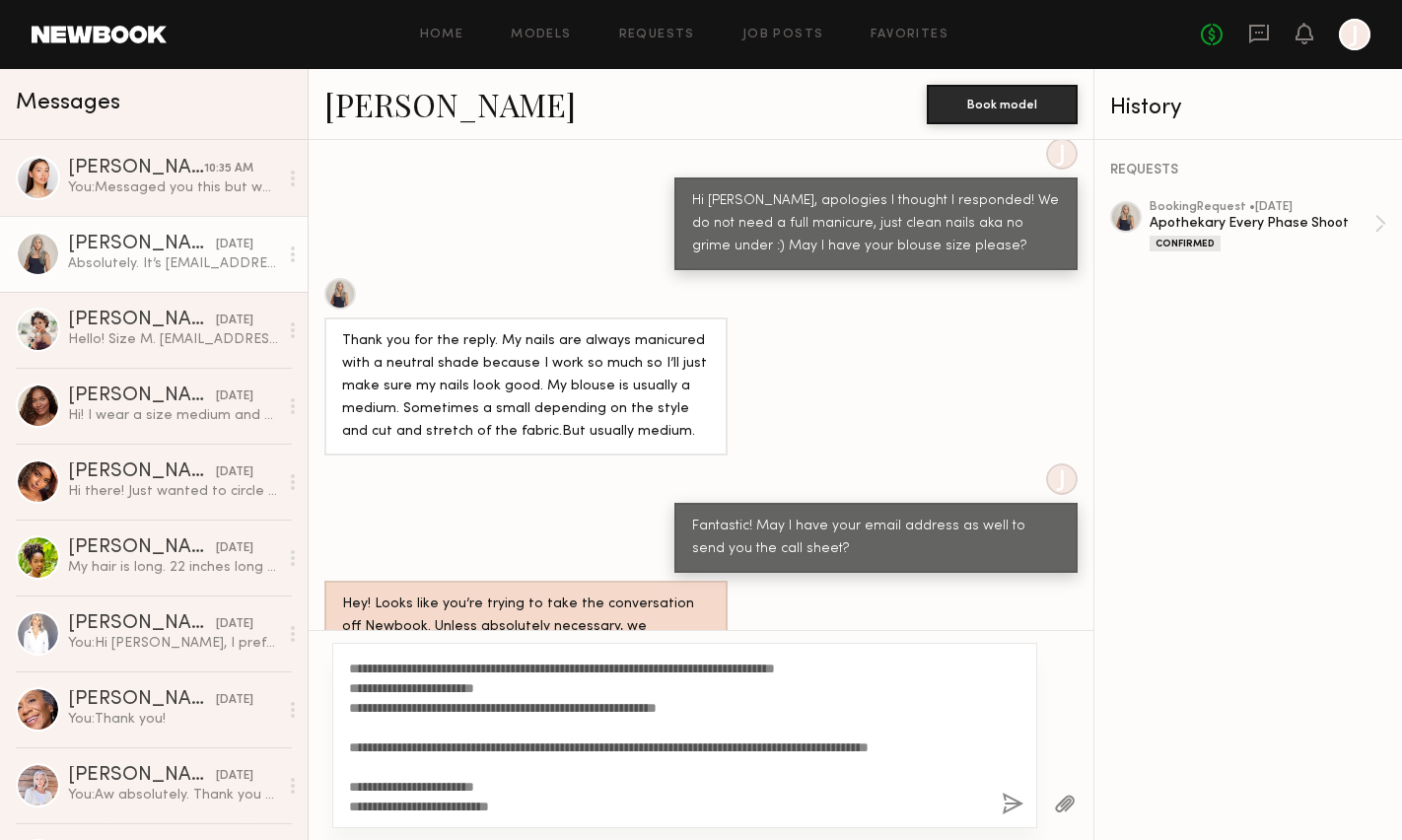scroll, scrollTop: 131, scrollLeft: 0, axis: vertical 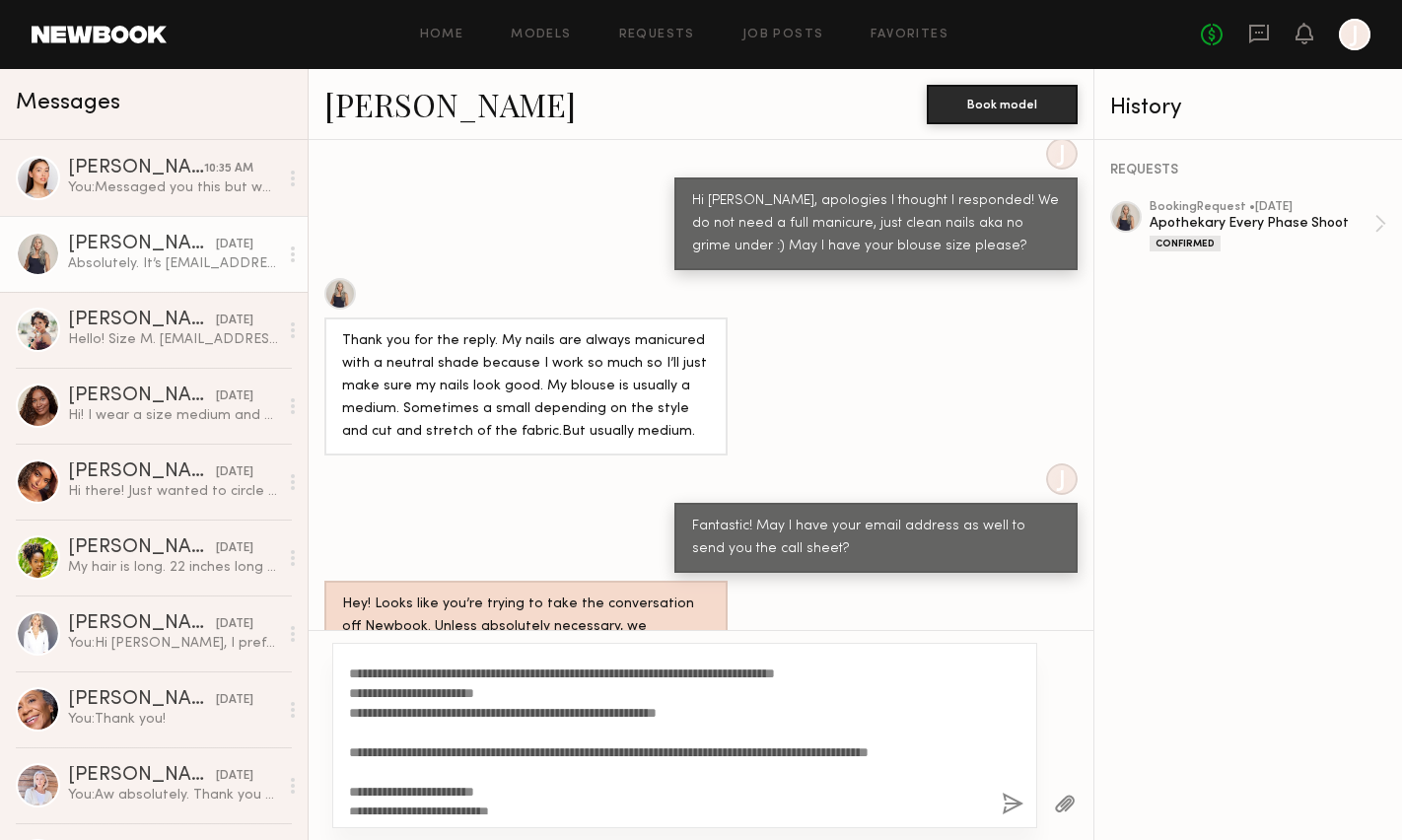 drag, startPoint x: 514, startPoint y: 686, endPoint x: 495, endPoint y: 686, distance: 19 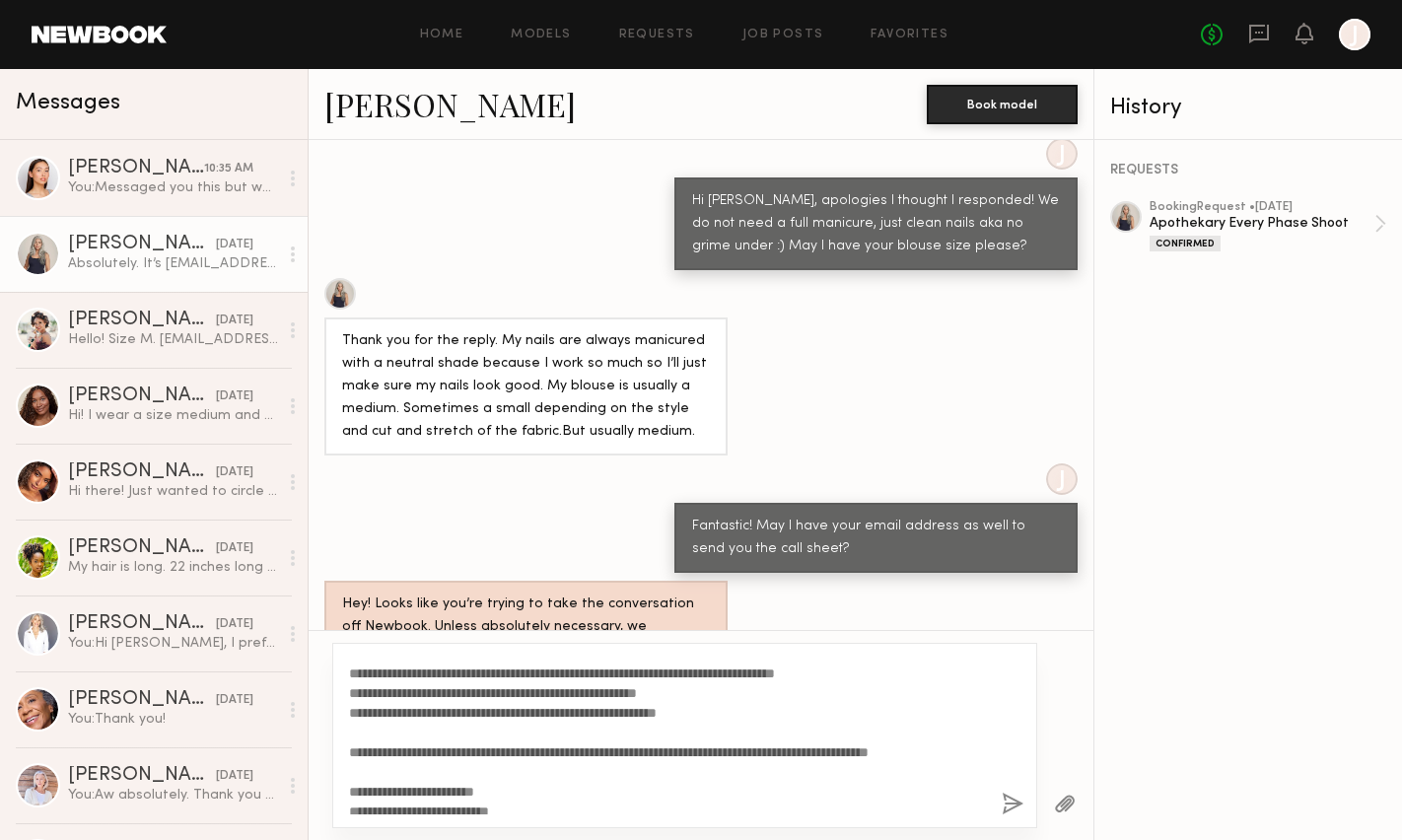 type on "**********" 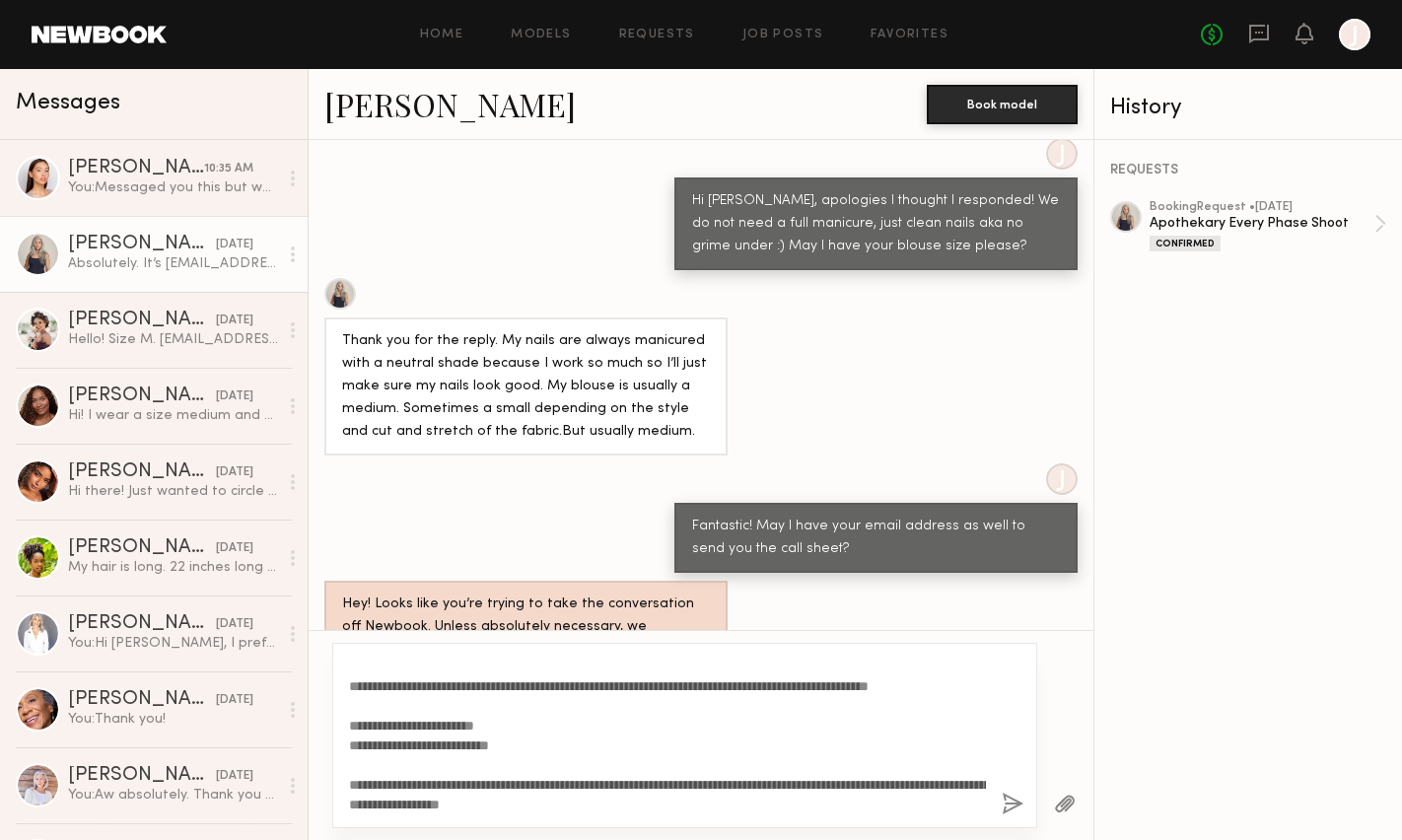 click 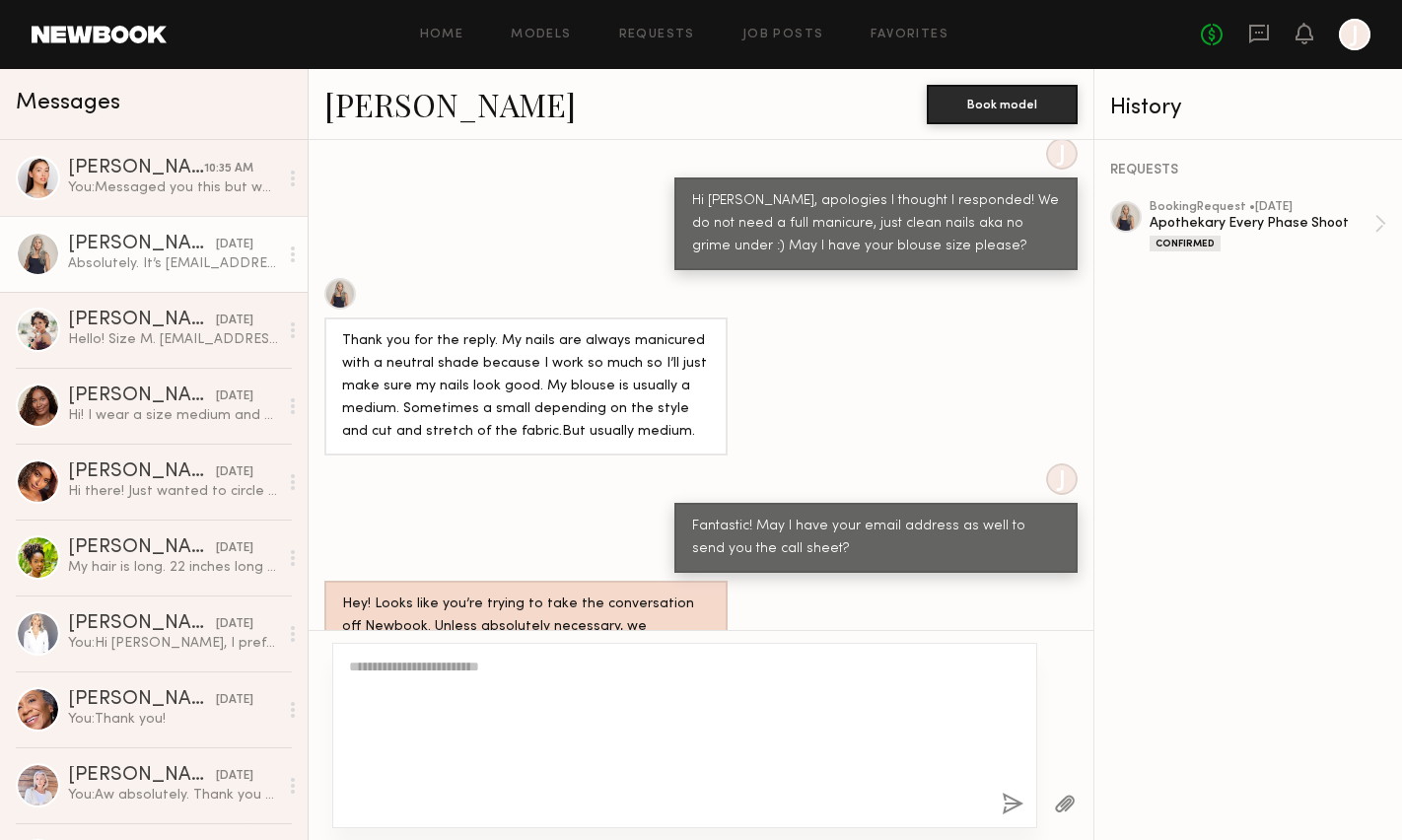 scroll, scrollTop: 2154, scrollLeft: 0, axis: vertical 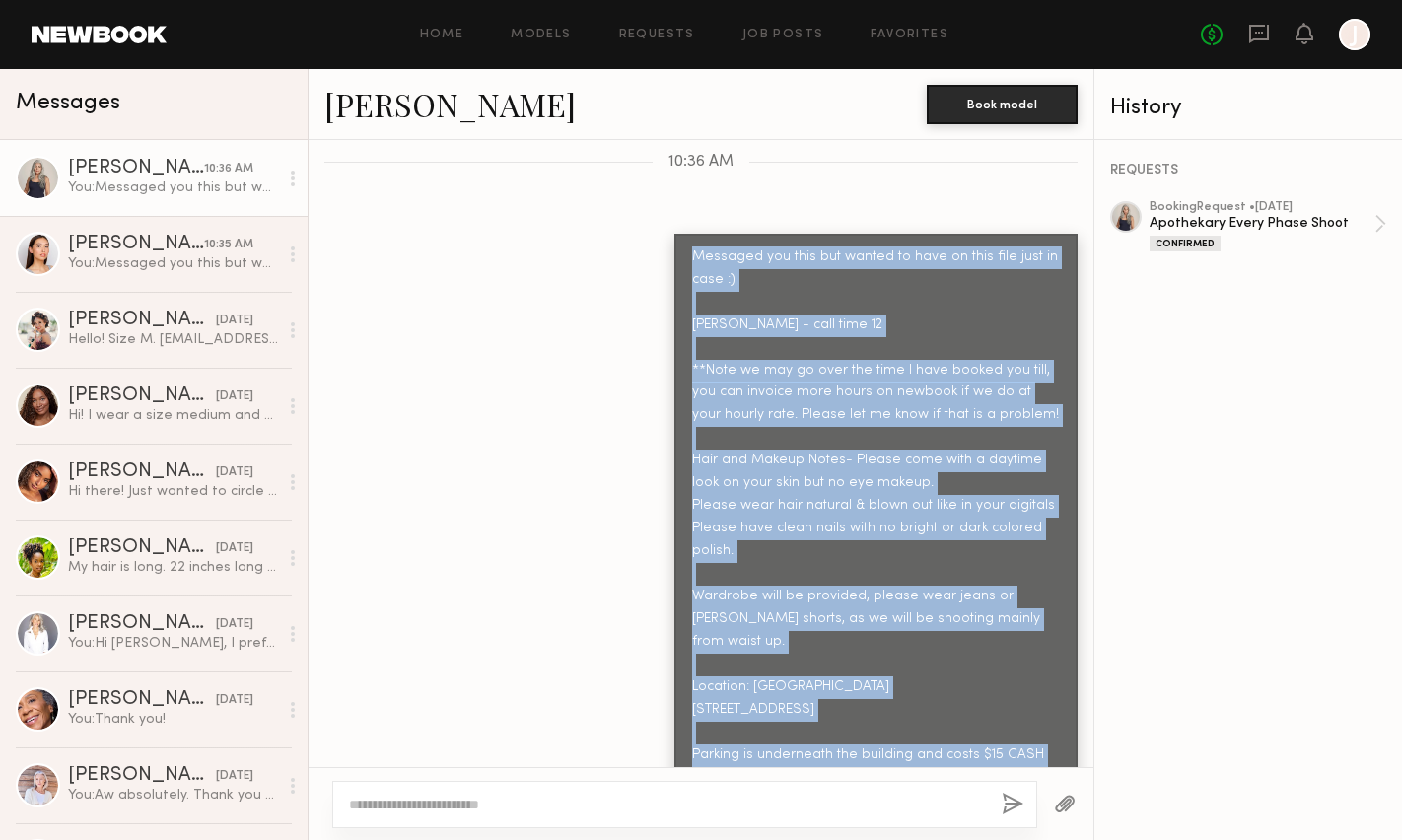 drag, startPoint x: 913, startPoint y: 561, endPoint x: 667, endPoint y: 261, distance: 387.9639 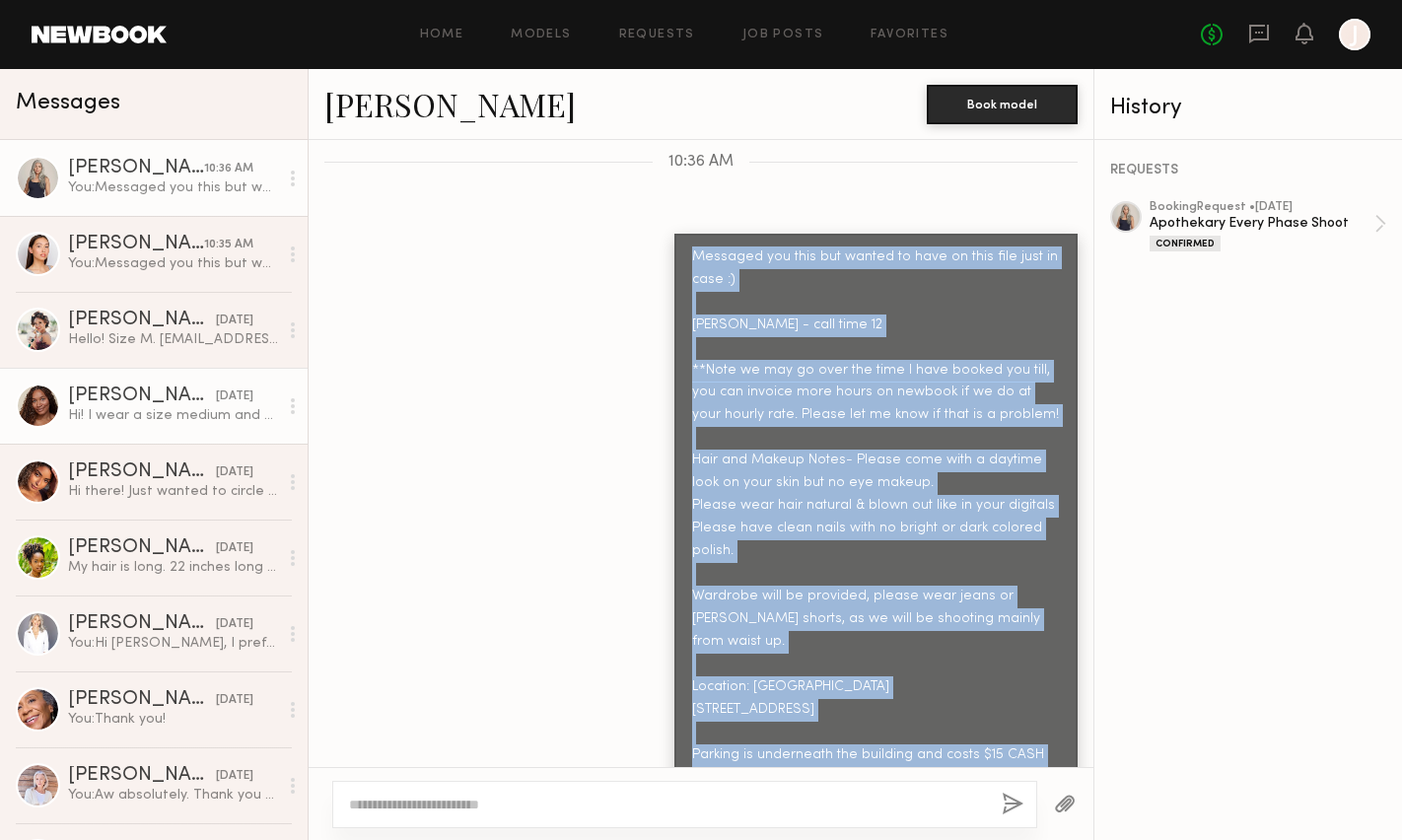click on "Hi! I wear a size medium and my email is
[EMAIL_ADDRESS][DOMAIN_NAME]" 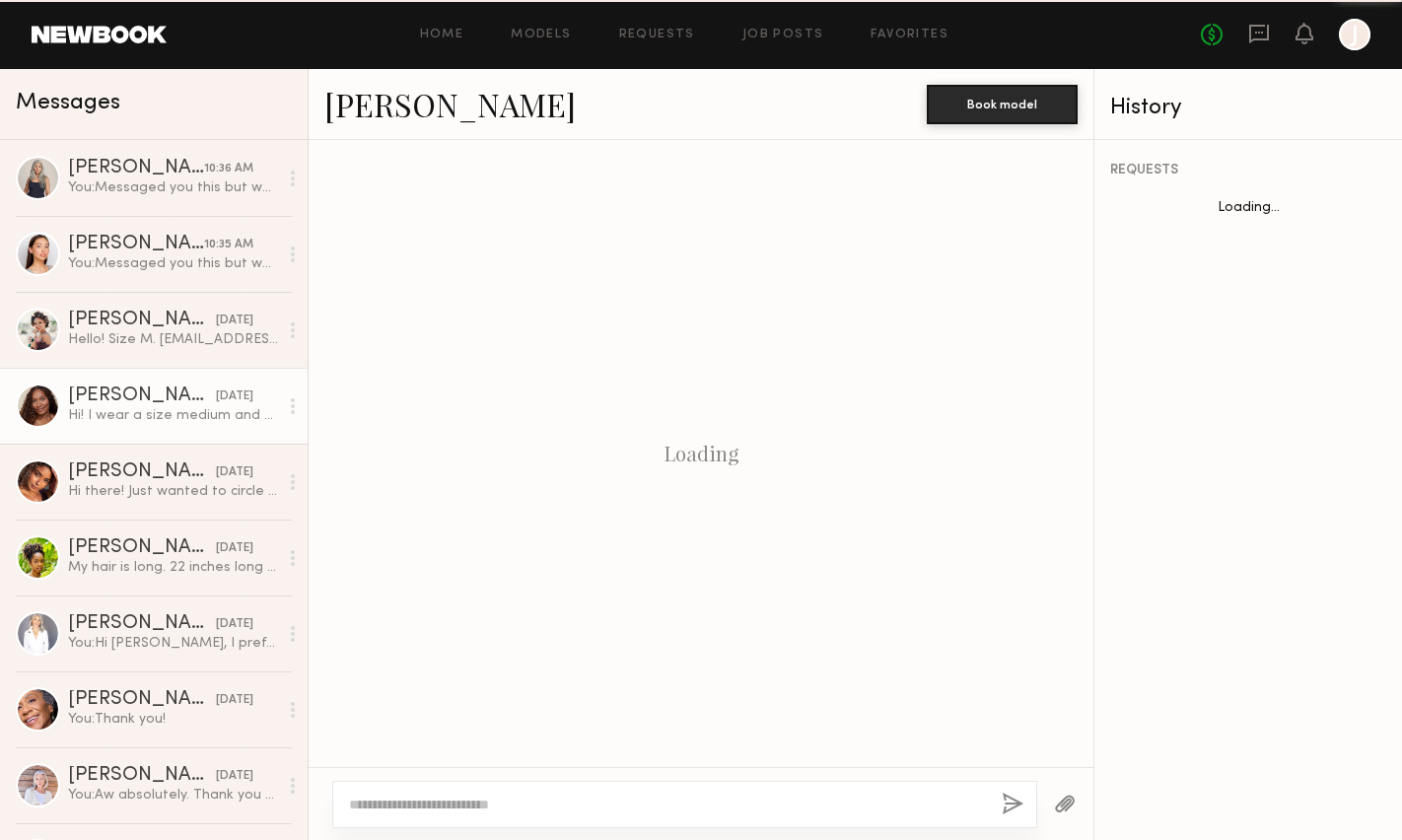scroll, scrollTop: 1730, scrollLeft: 0, axis: vertical 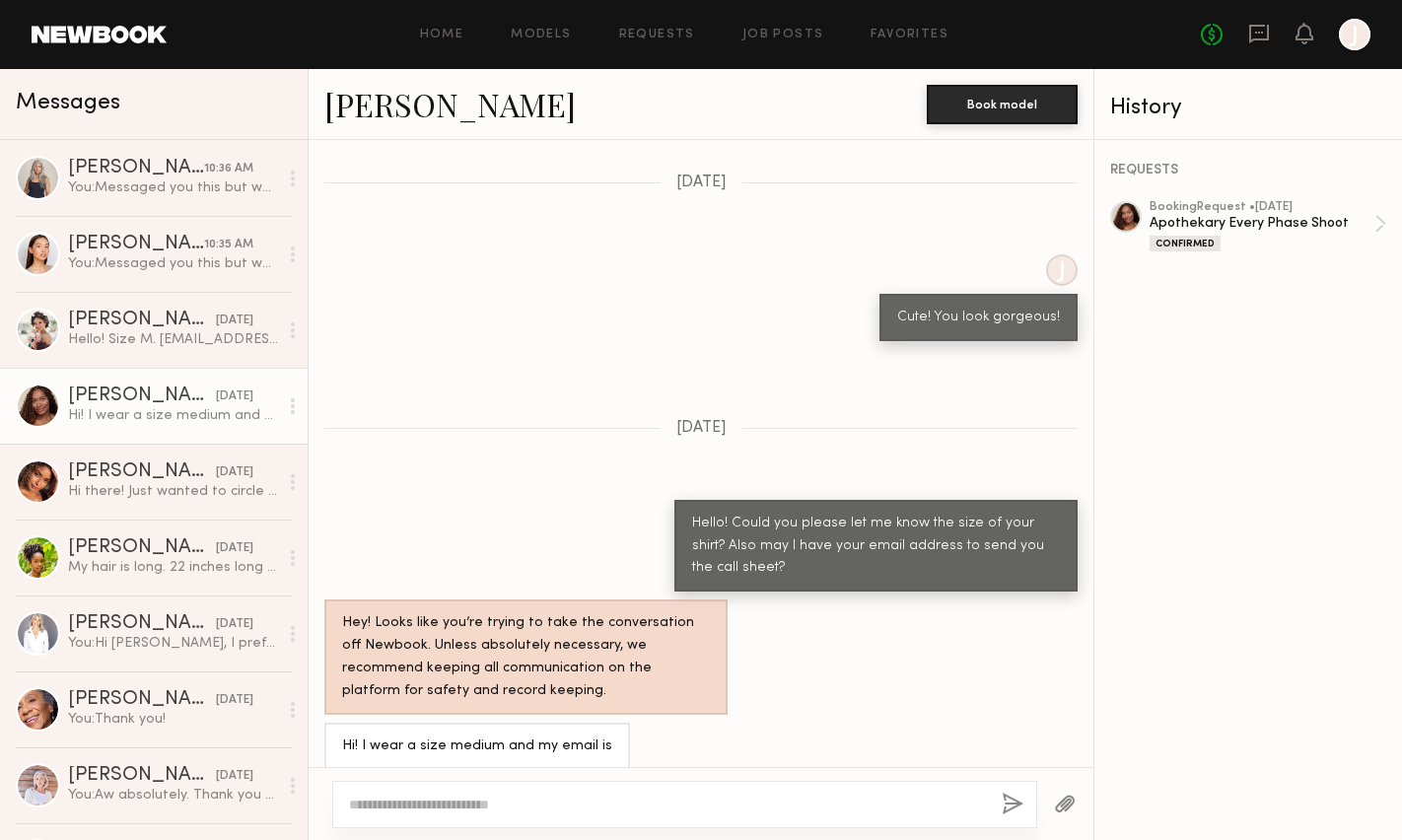 click 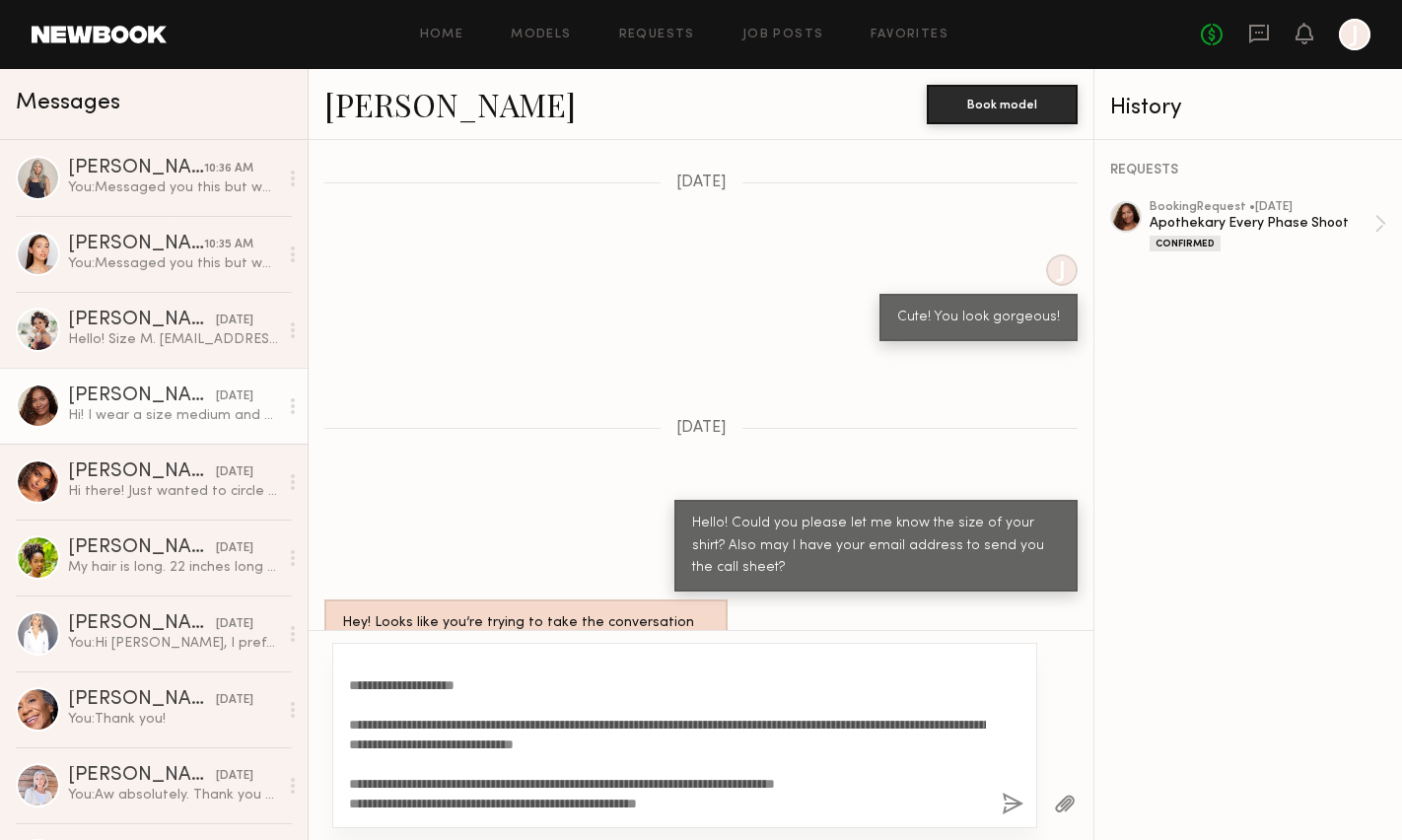 scroll, scrollTop: 0, scrollLeft: 0, axis: both 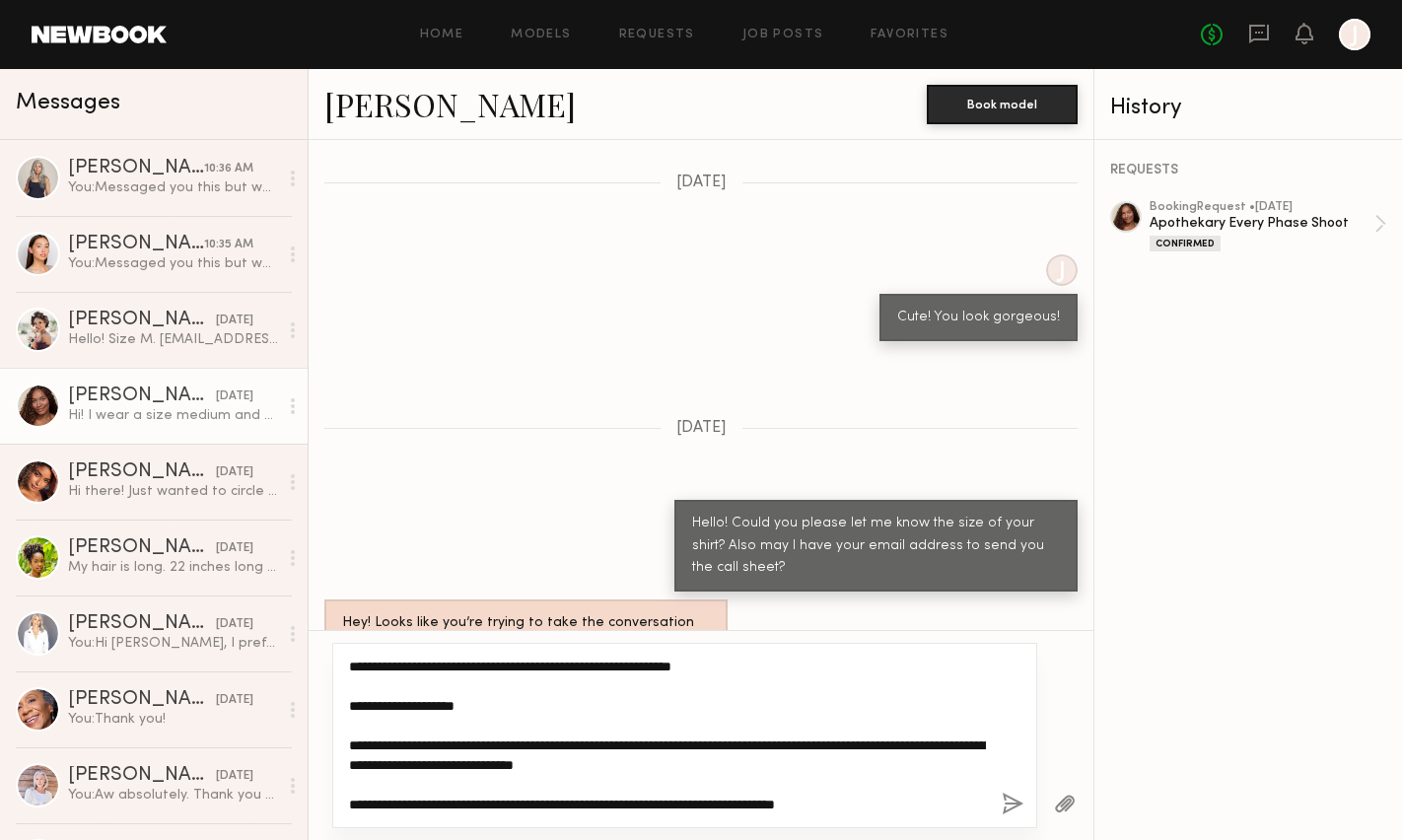 drag, startPoint x: 403, startPoint y: 700, endPoint x: 324, endPoint y: 708, distance: 79.404 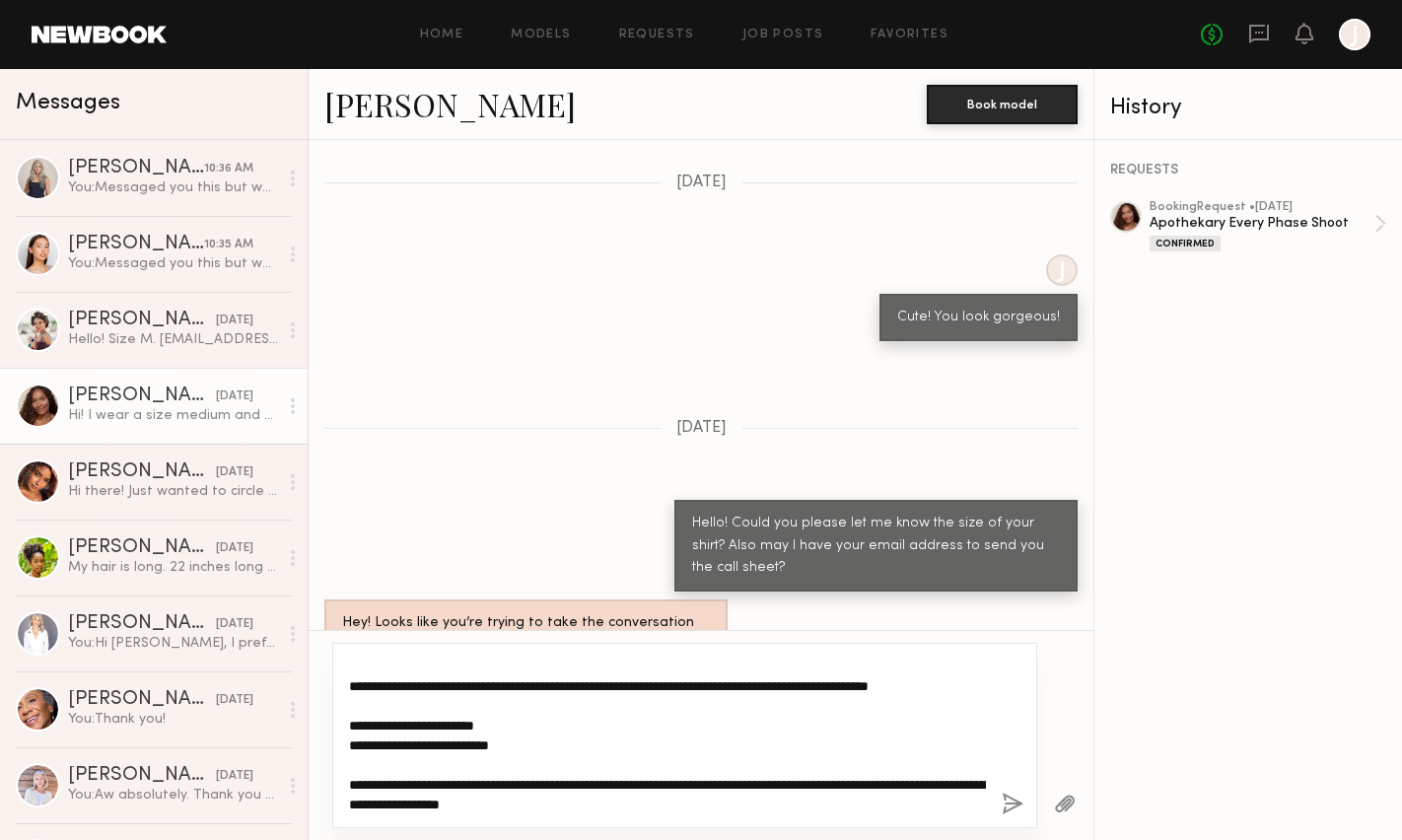 scroll, scrollTop: 217, scrollLeft: 0, axis: vertical 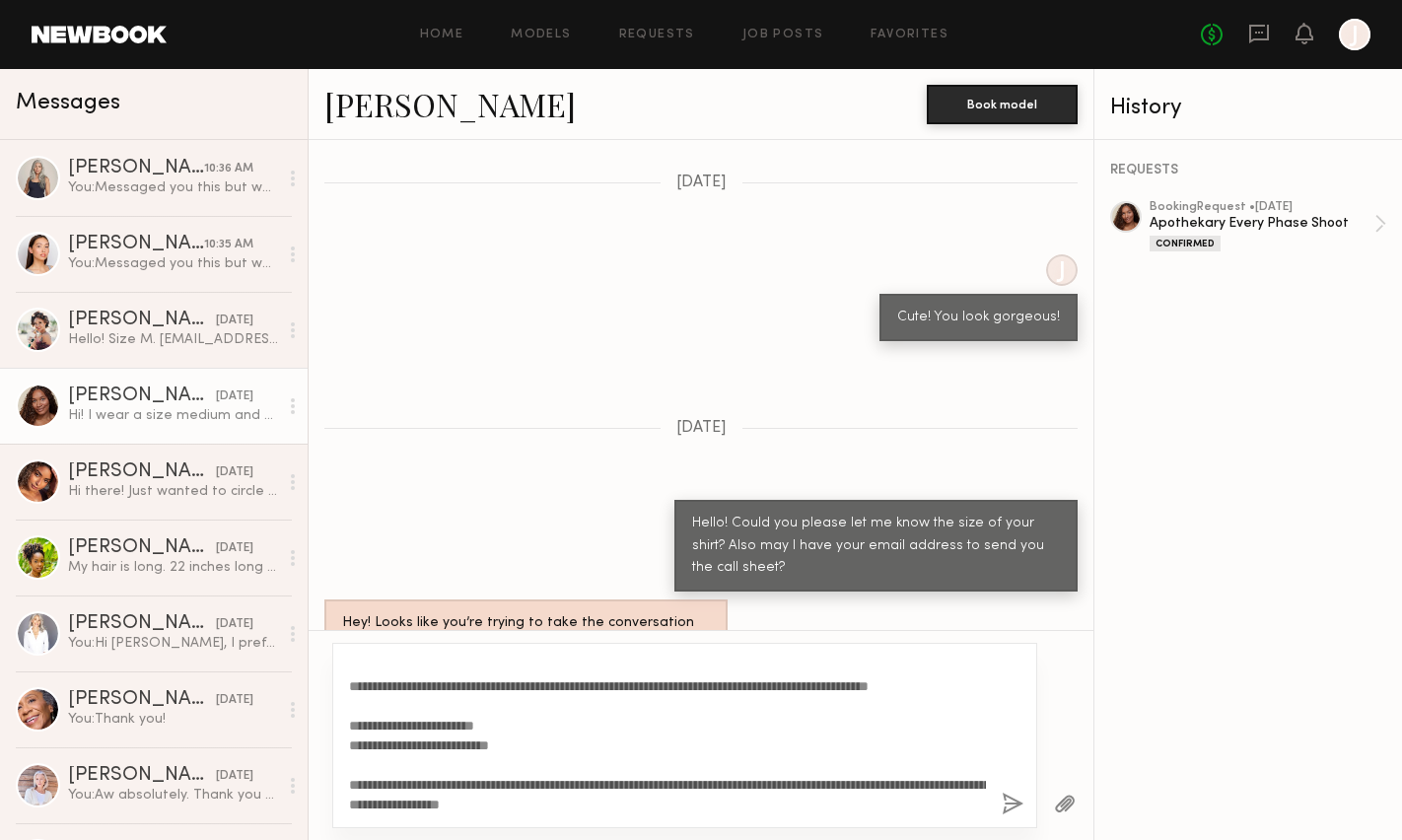 click 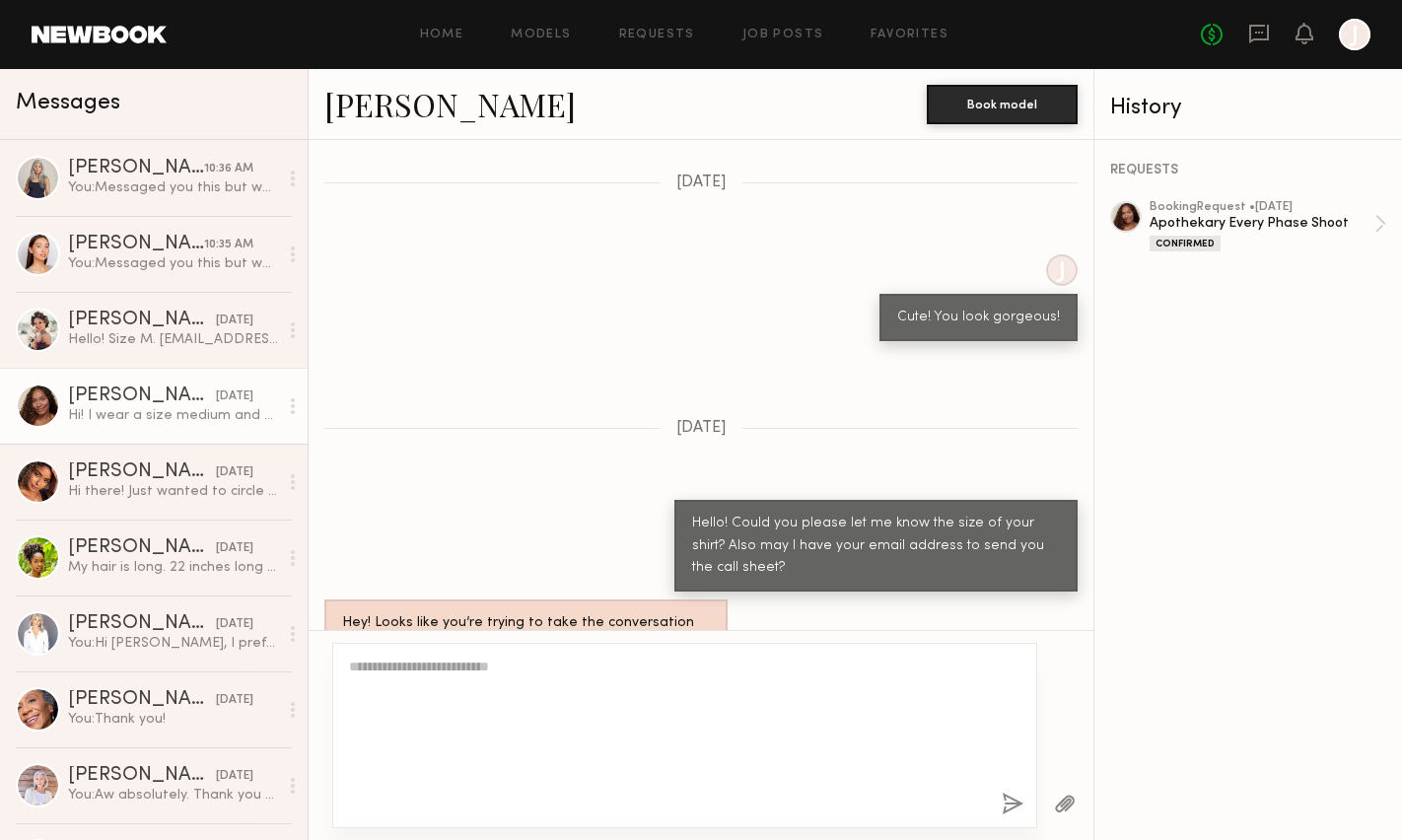 scroll, scrollTop: 2647, scrollLeft: 0, axis: vertical 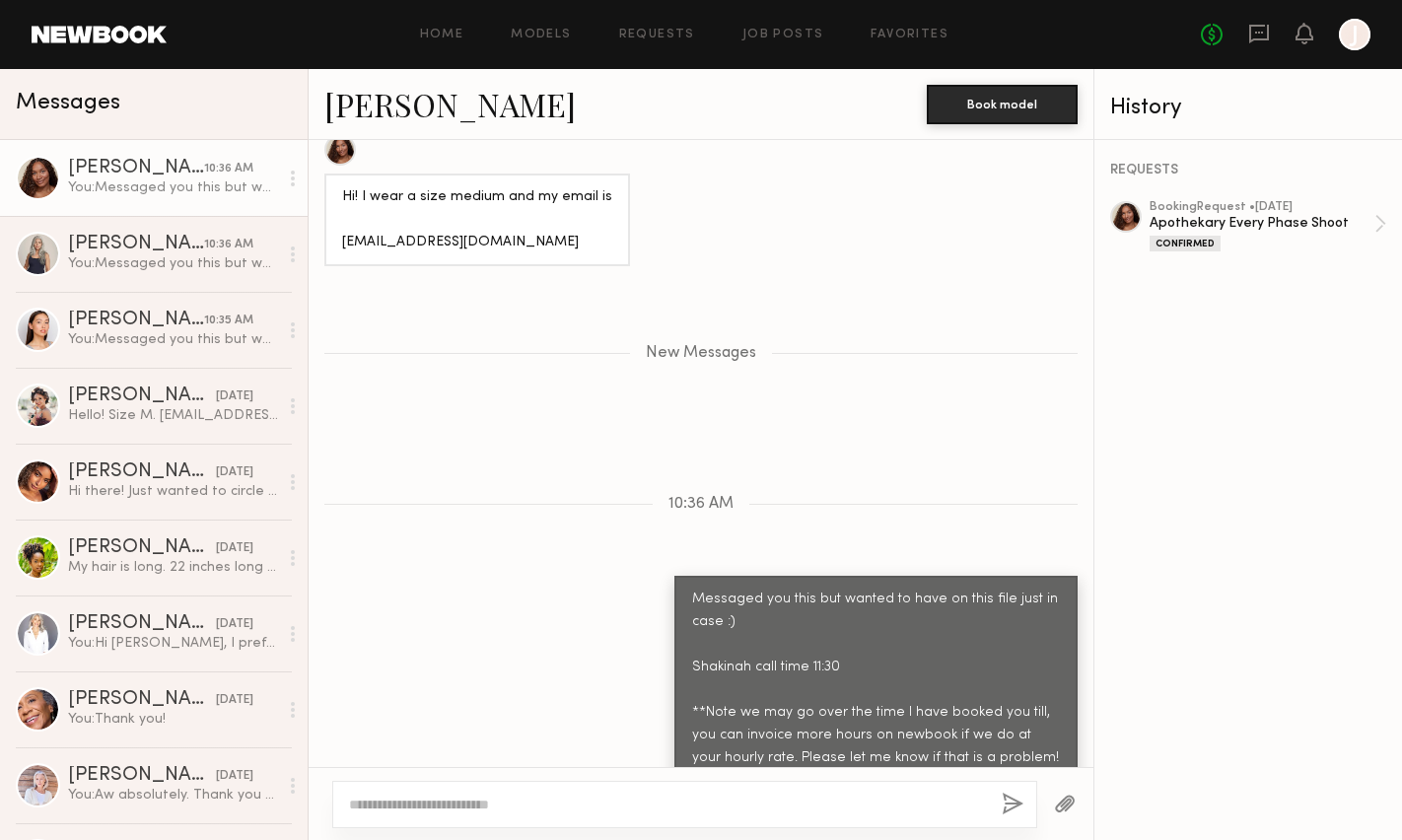 drag, startPoint x: 884, startPoint y: 553, endPoint x: 668, endPoint y: 538, distance: 216.52021 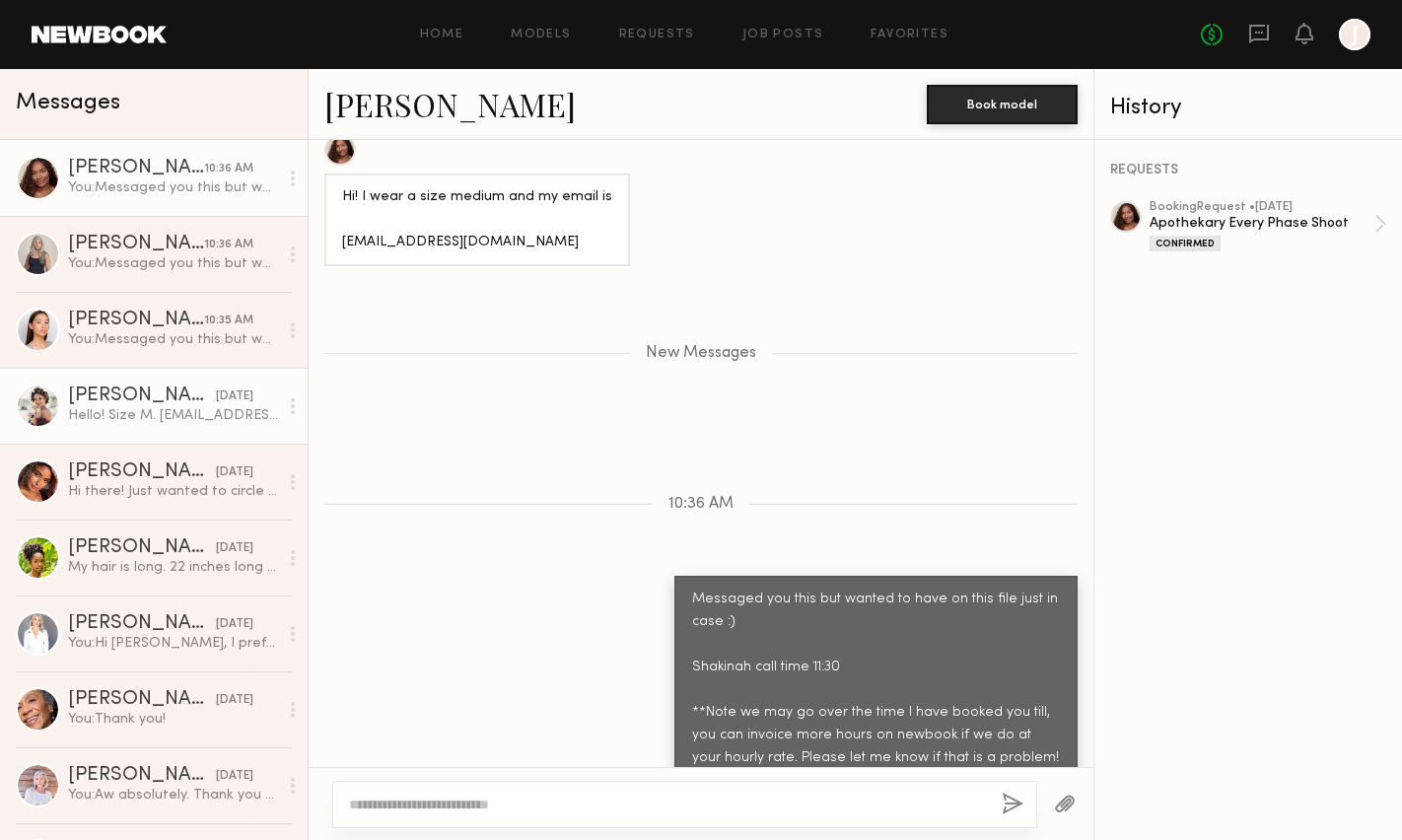 click on "[PERSON_NAME]" 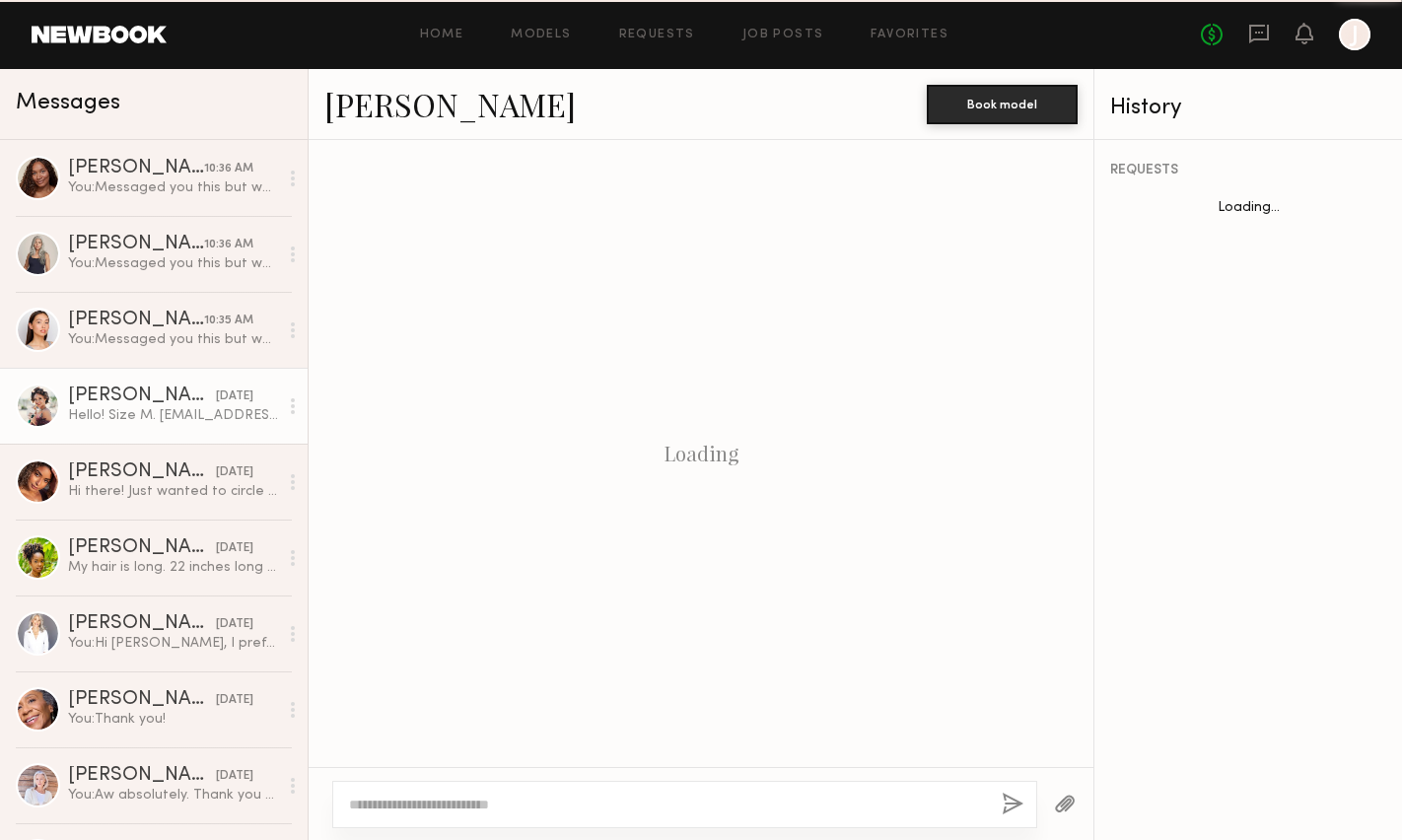 scroll, scrollTop: 1473, scrollLeft: 0, axis: vertical 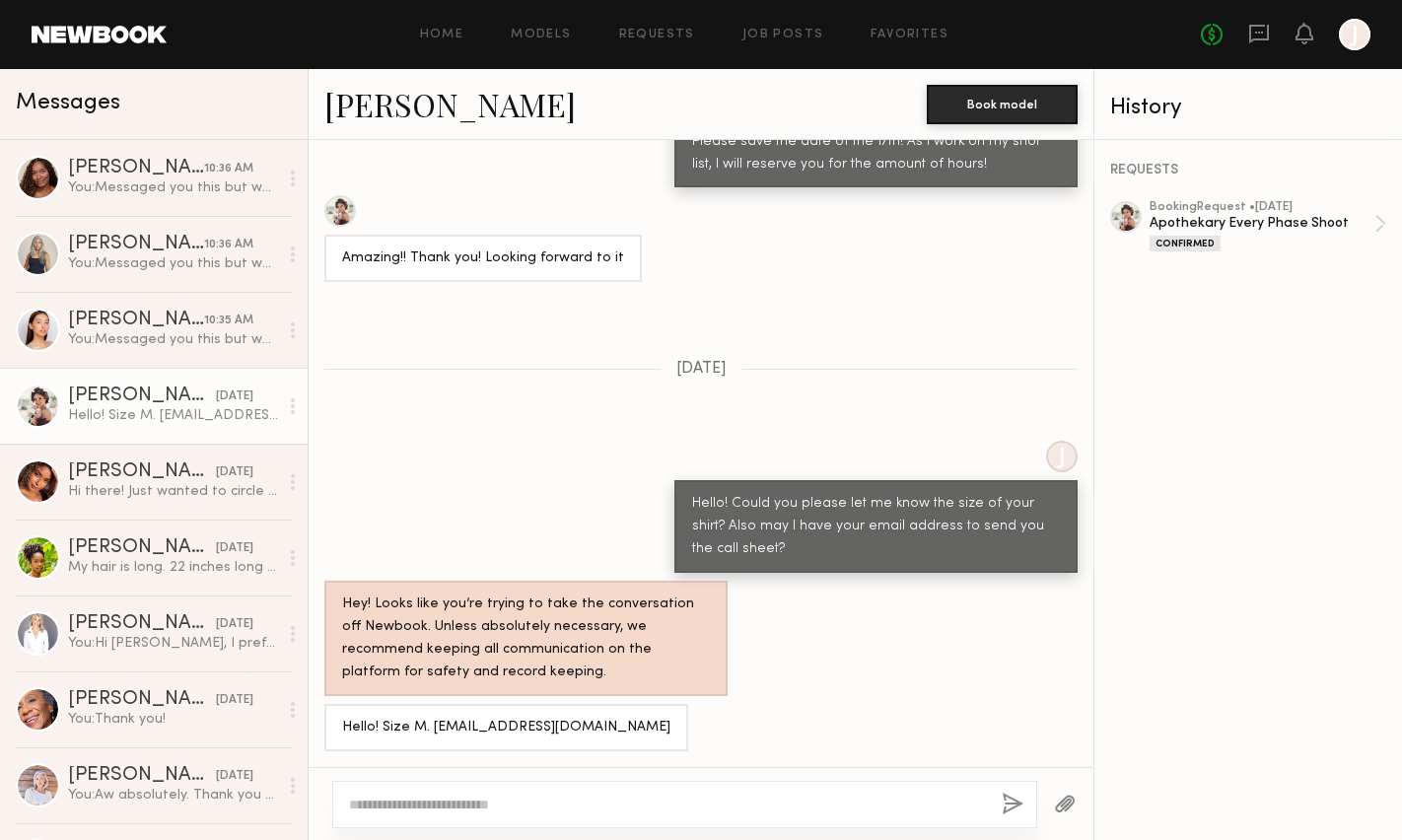 click 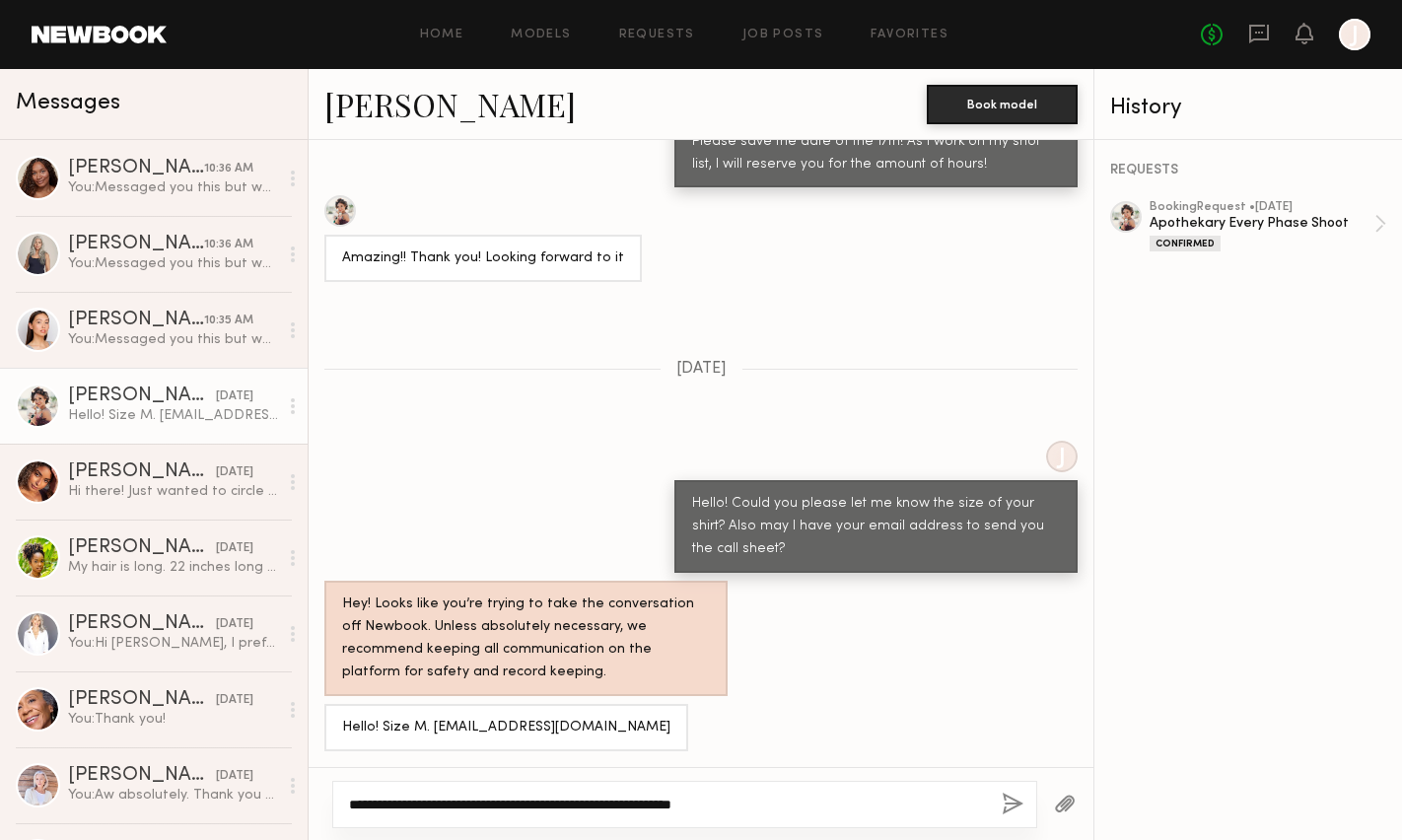 scroll, scrollTop: 214, scrollLeft: 0, axis: vertical 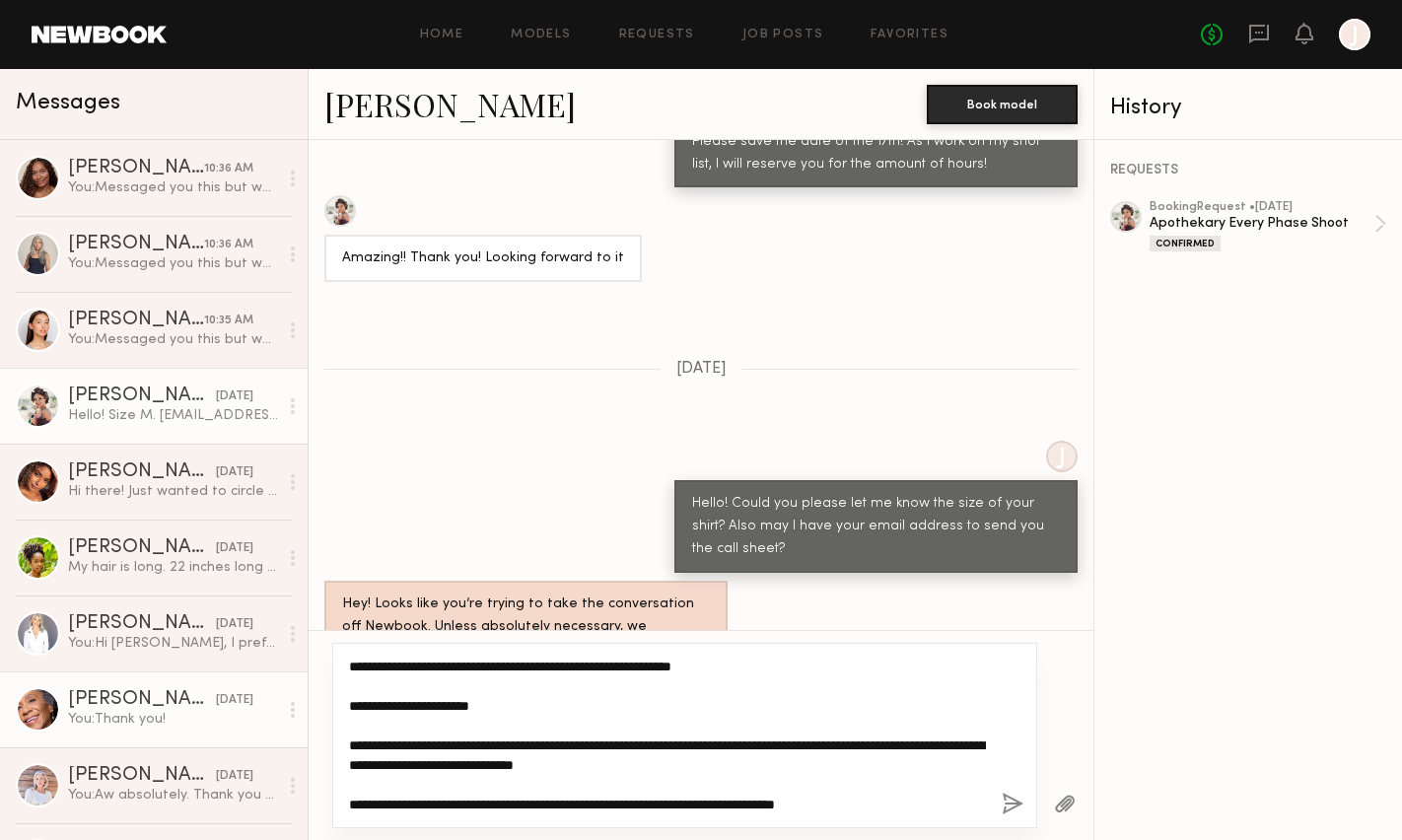 drag, startPoint x: 407, startPoint y: 704, endPoint x: 225, endPoint y: 704, distance: 182 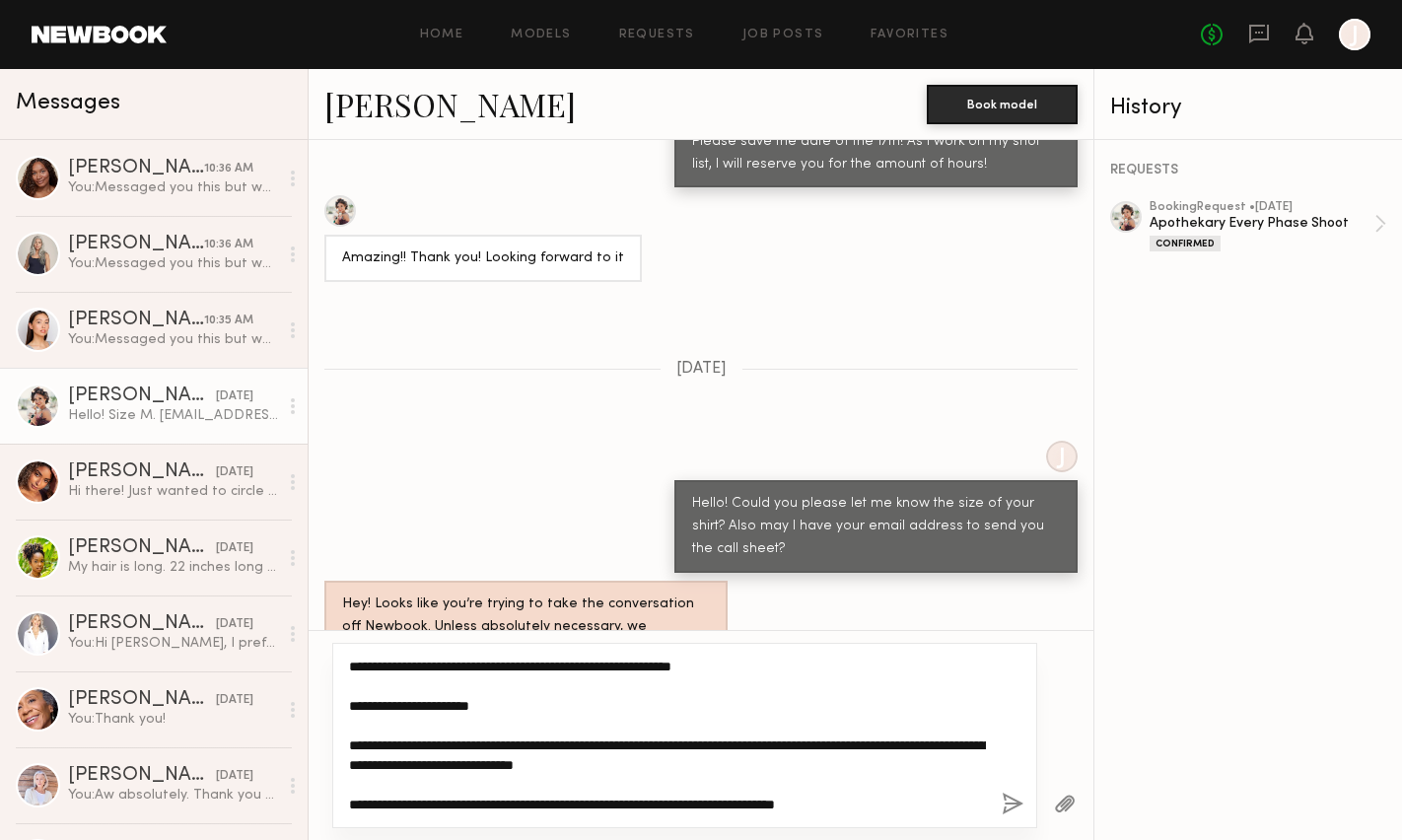 drag, startPoint x: 488, startPoint y: 702, endPoint x: 522, endPoint y: 714, distance: 36.05551 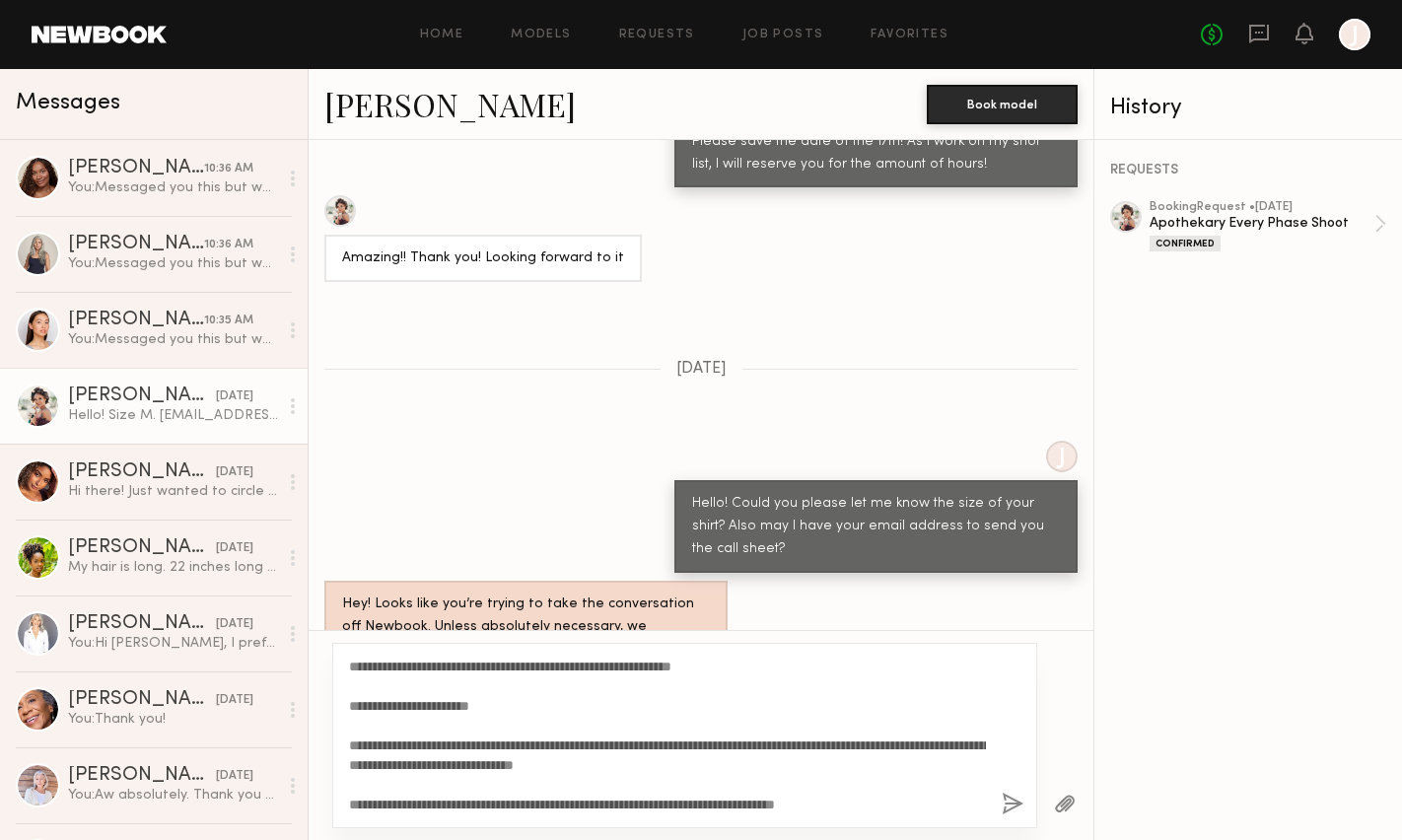 click on "**********" 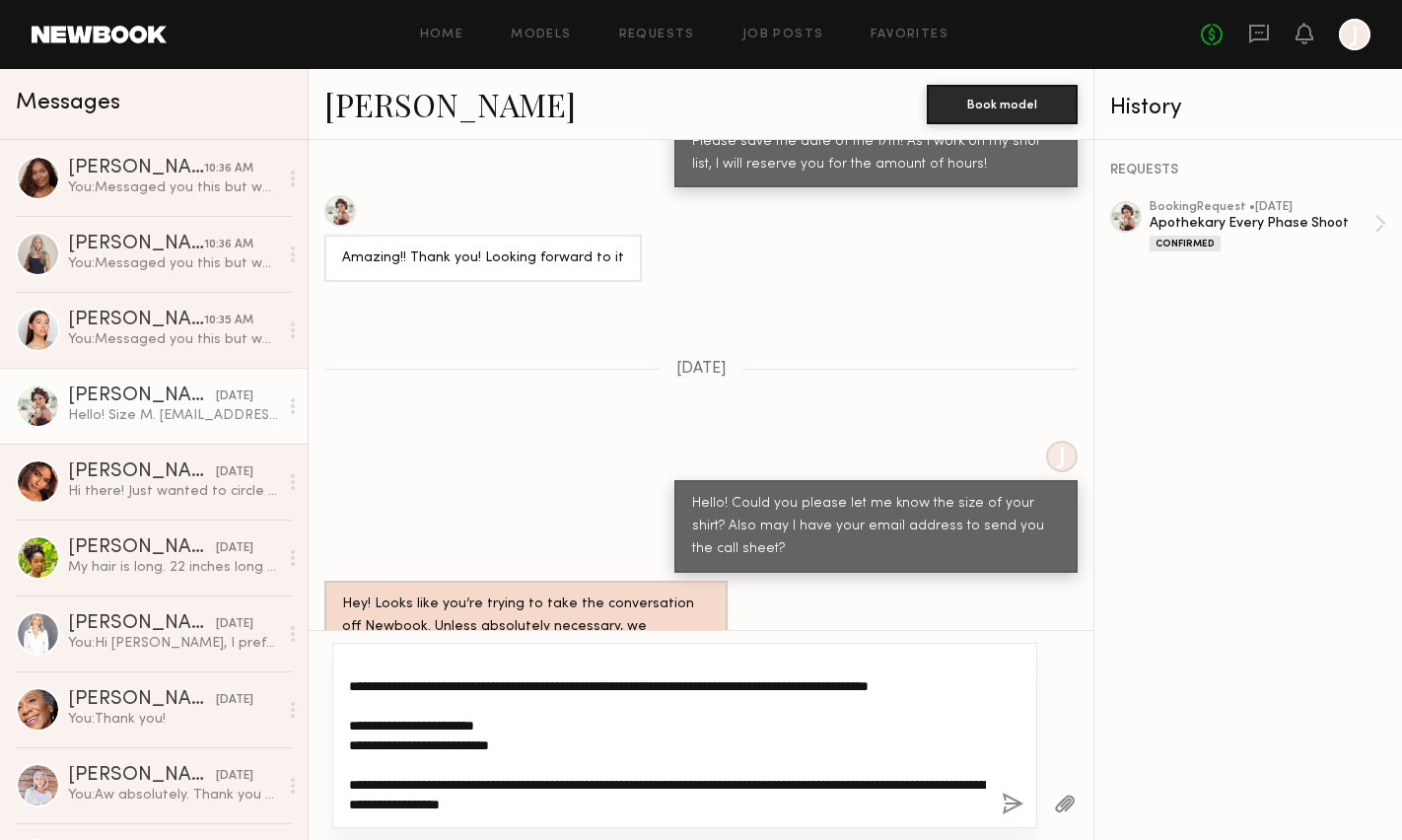 scroll, scrollTop: 217, scrollLeft: 0, axis: vertical 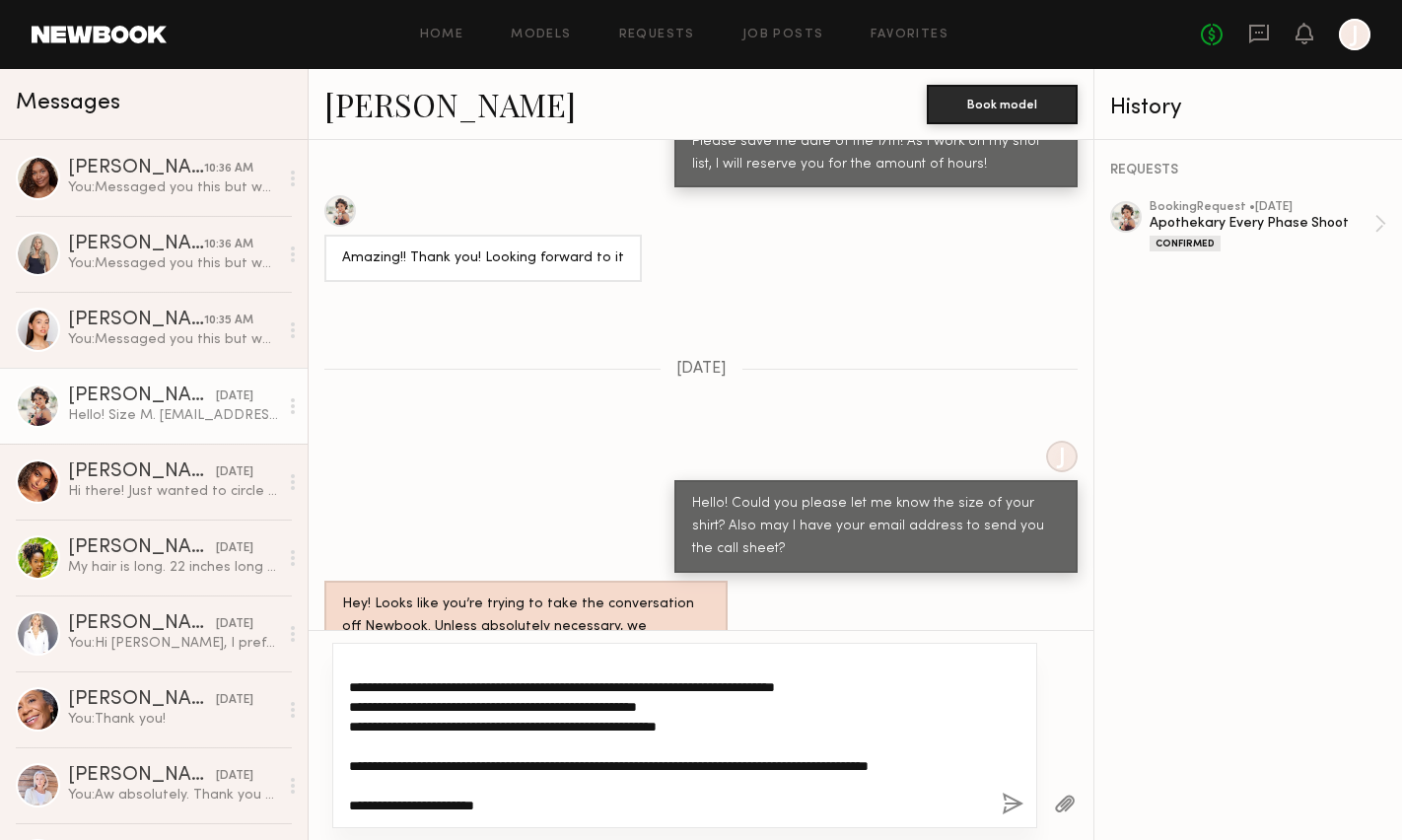 drag, startPoint x: 509, startPoint y: 699, endPoint x: 733, endPoint y: 696, distance: 224.02009 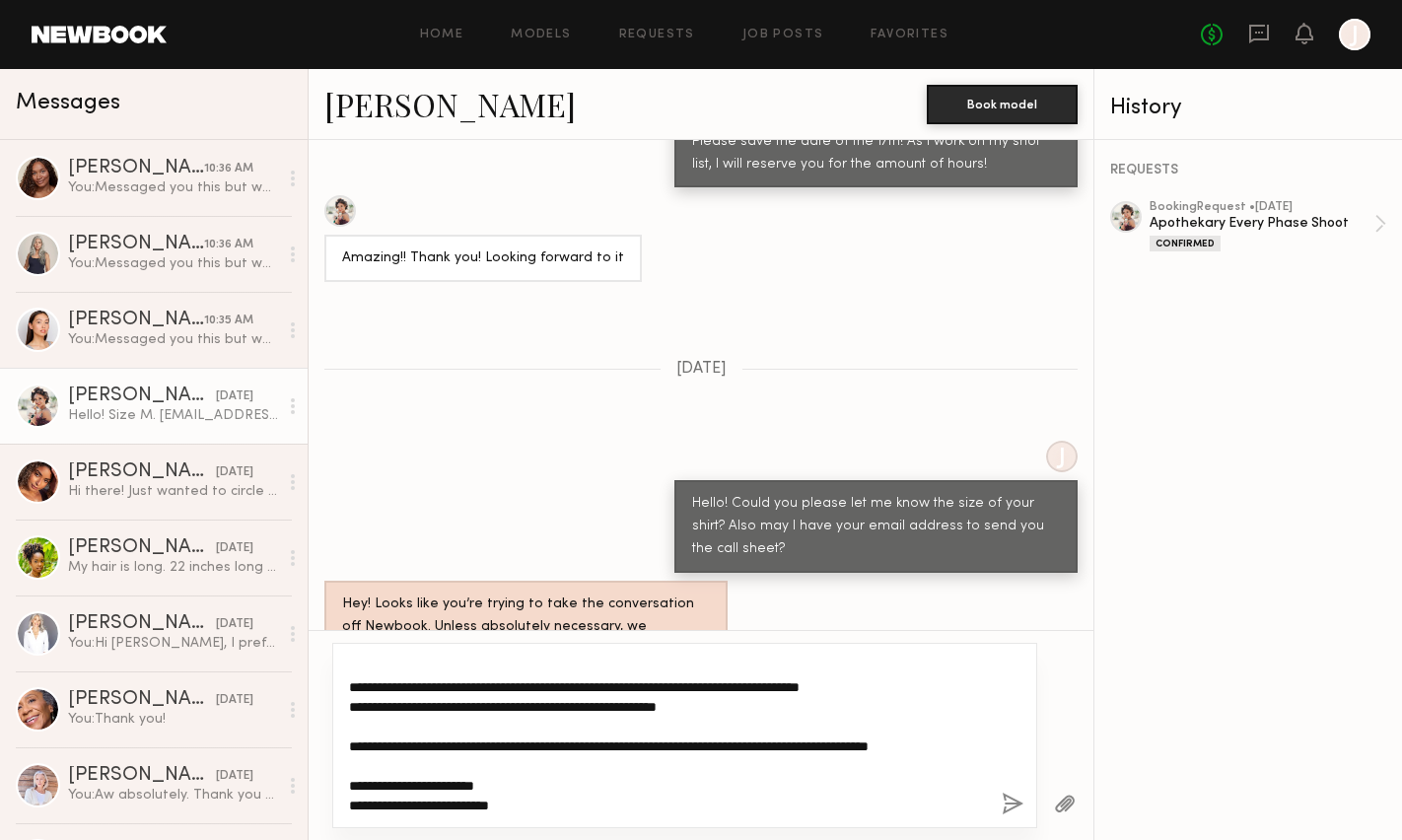 scroll, scrollTop: 98, scrollLeft: 0, axis: vertical 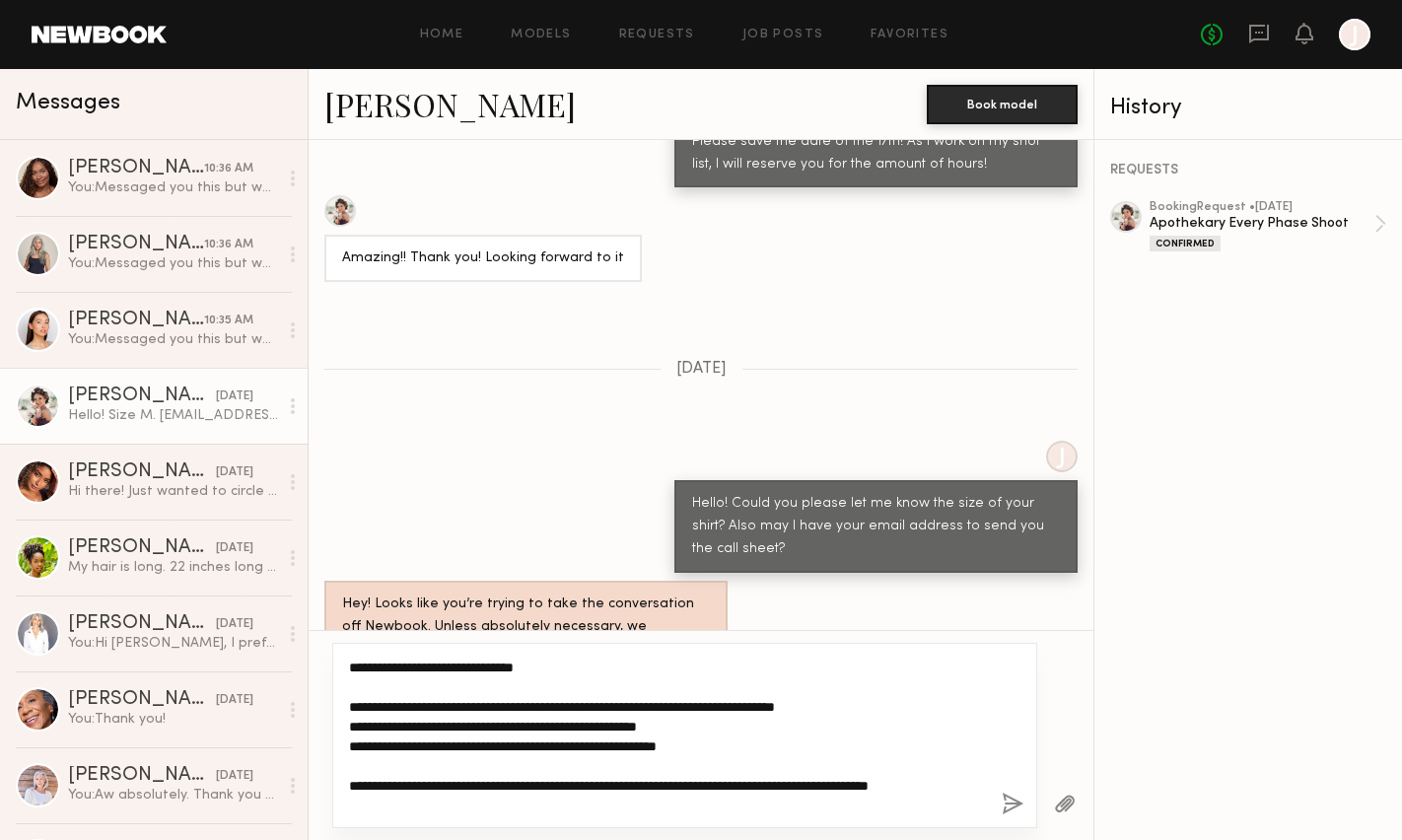 click on "**********" 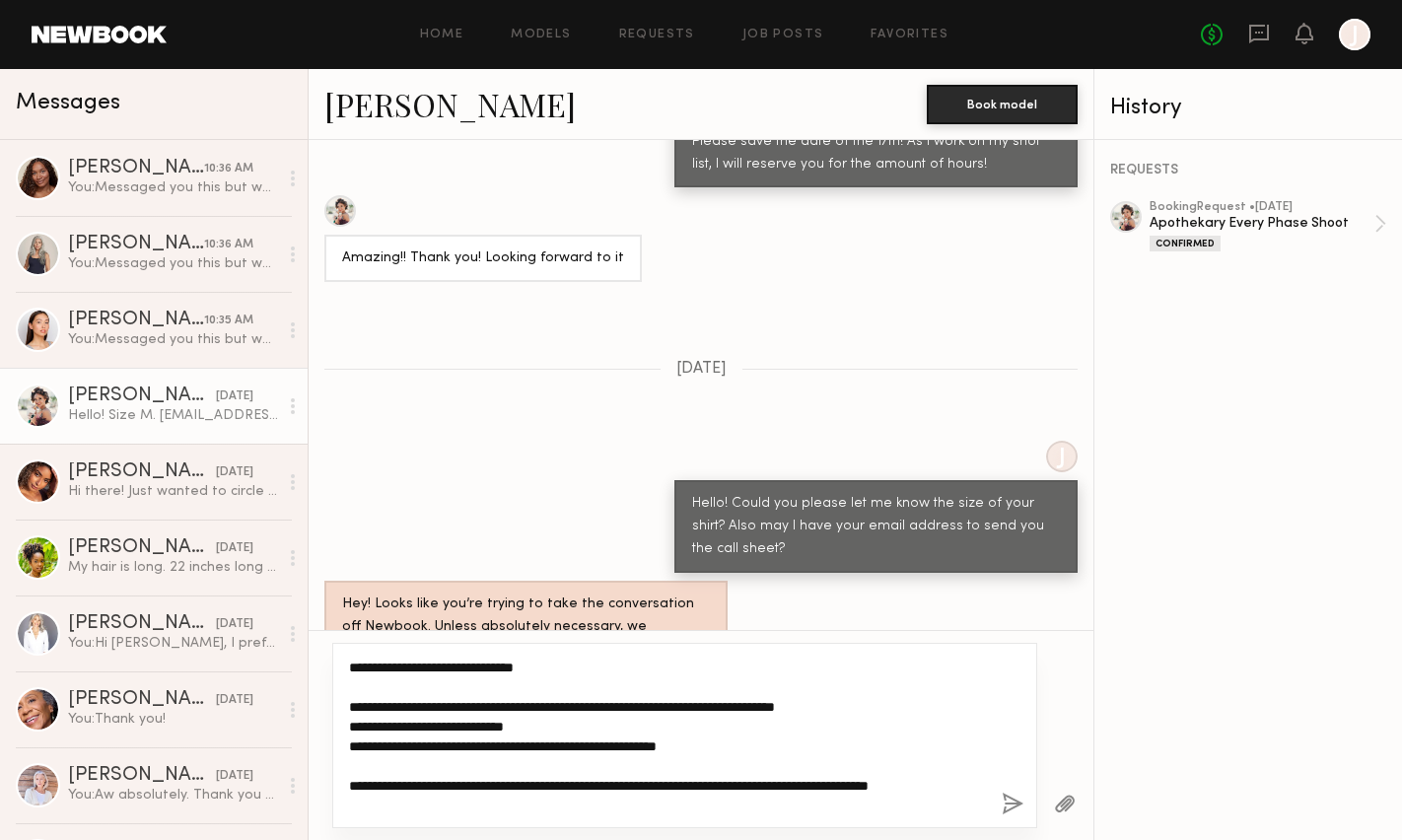 type on "**********" 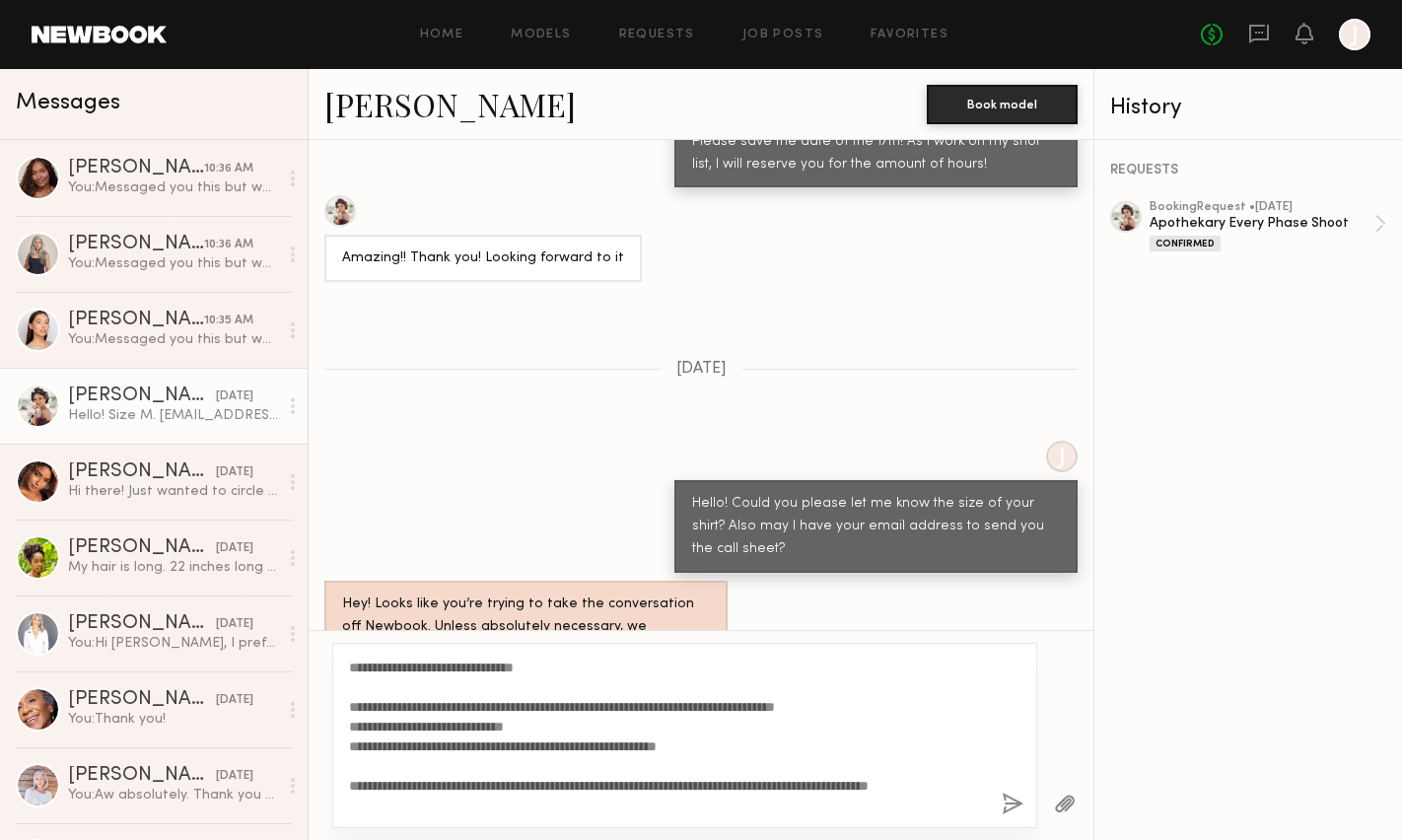 click 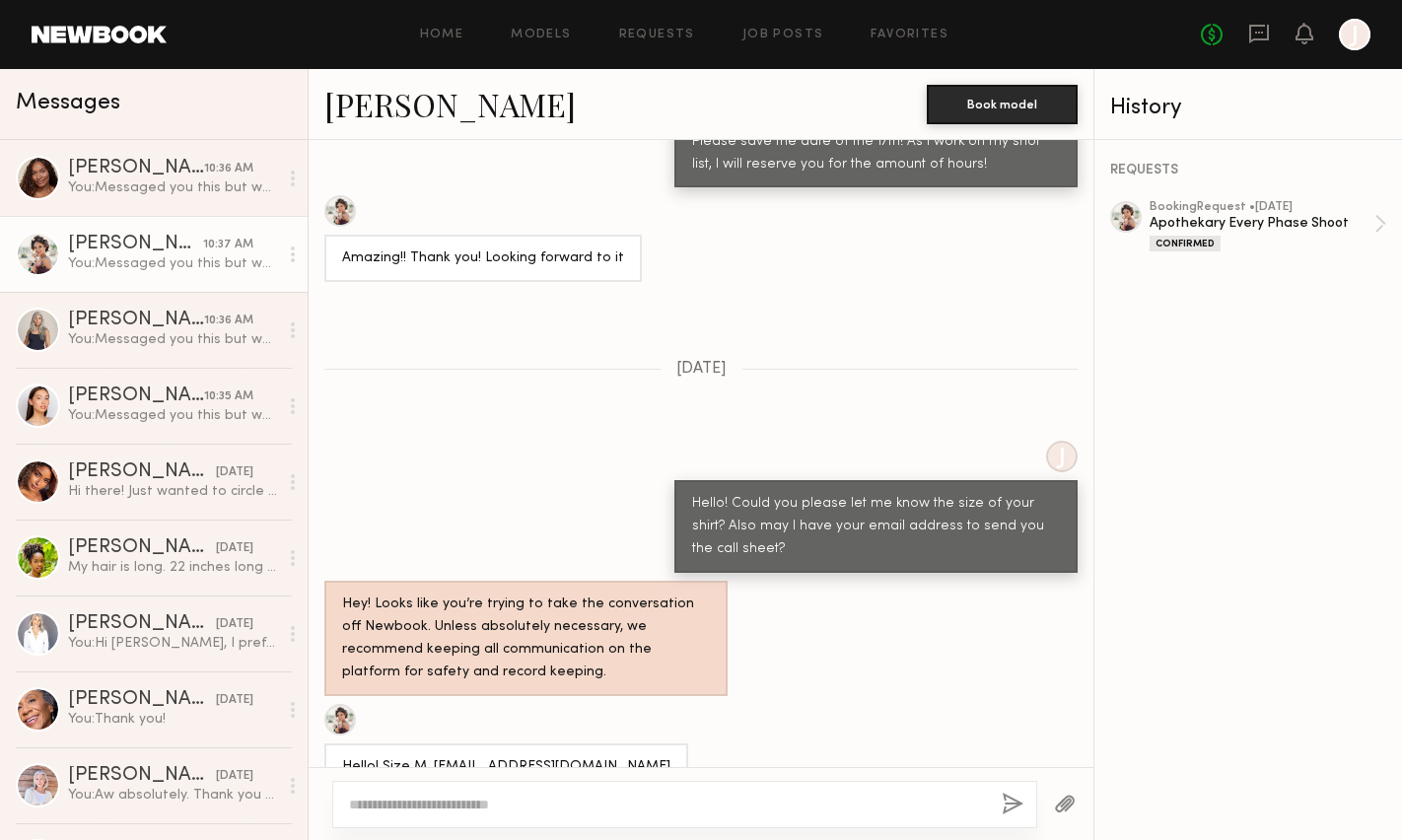 scroll, scrollTop: 2390, scrollLeft: 0, axis: vertical 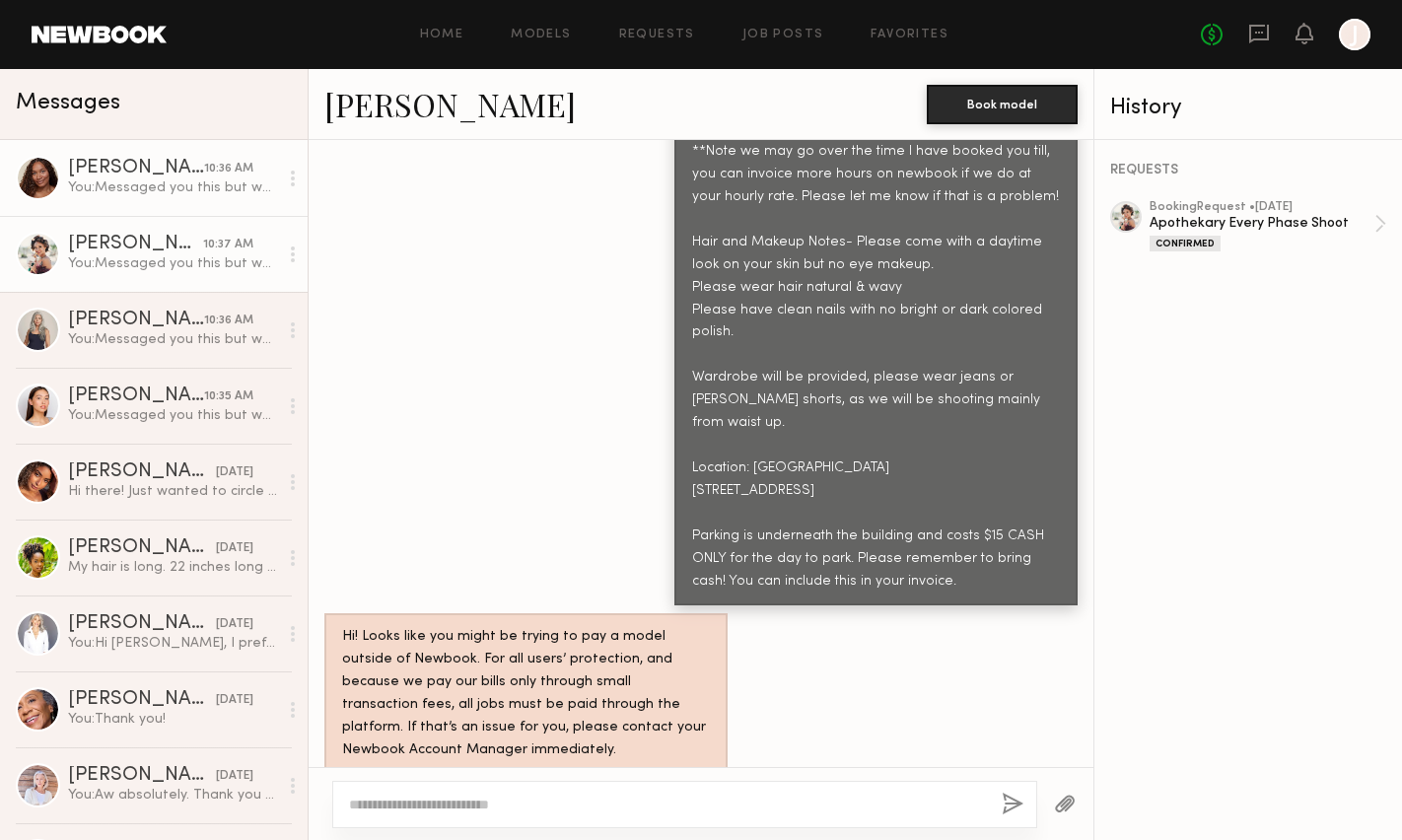 type 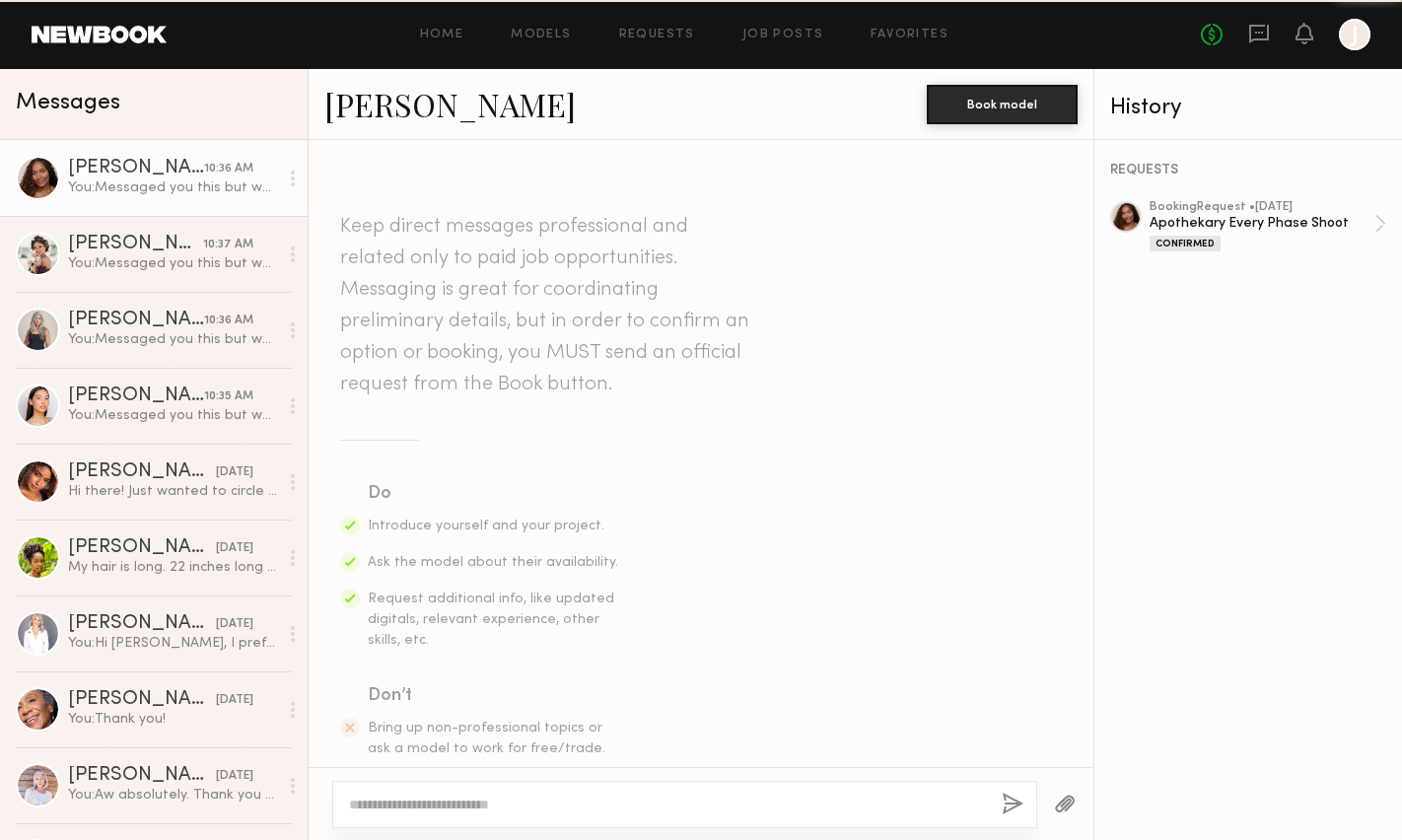 scroll, scrollTop: 2665, scrollLeft: 0, axis: vertical 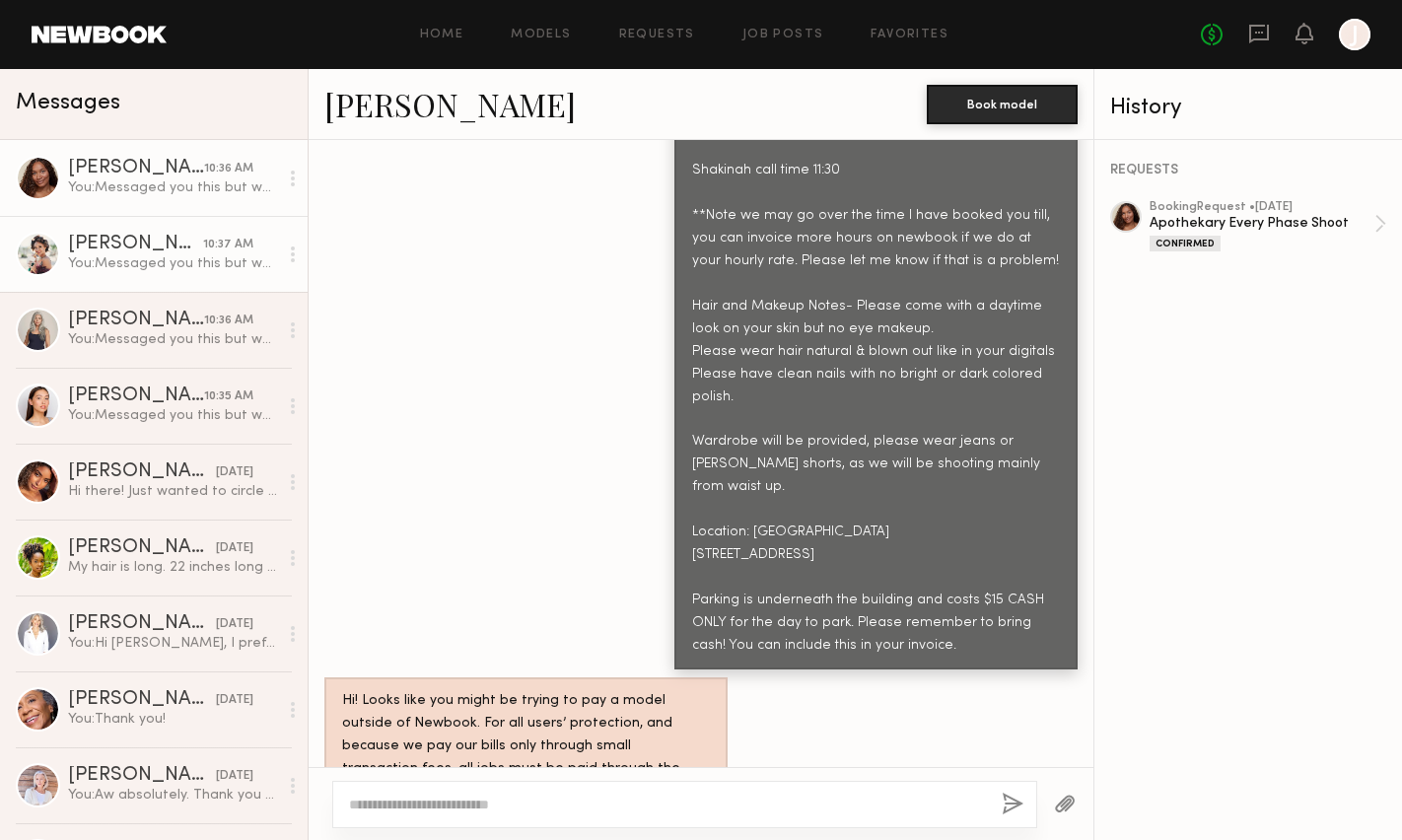 drag, startPoint x: 187, startPoint y: 250, endPoint x: 184, endPoint y: 282, distance: 32.140317 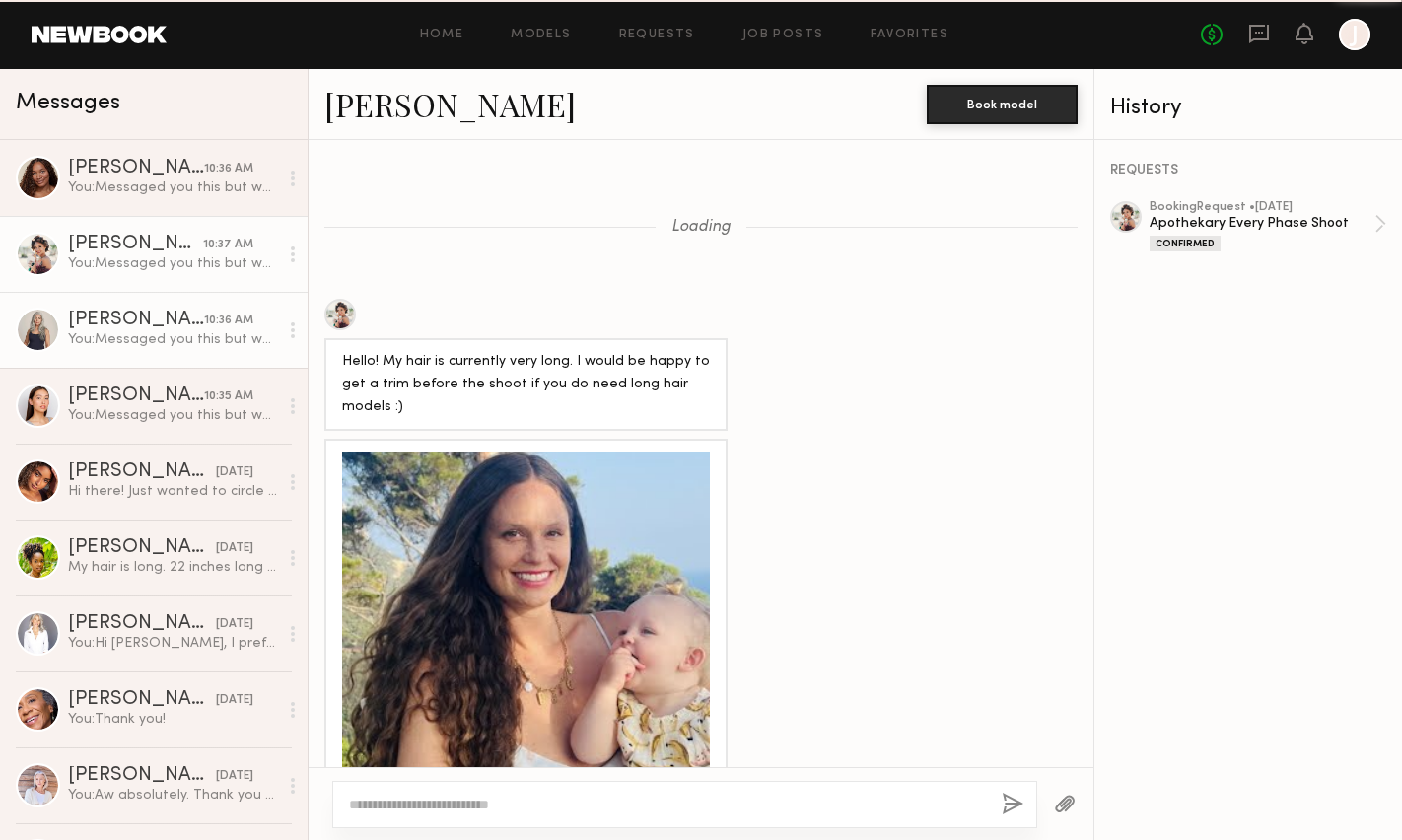 scroll, scrollTop: 2408, scrollLeft: 0, axis: vertical 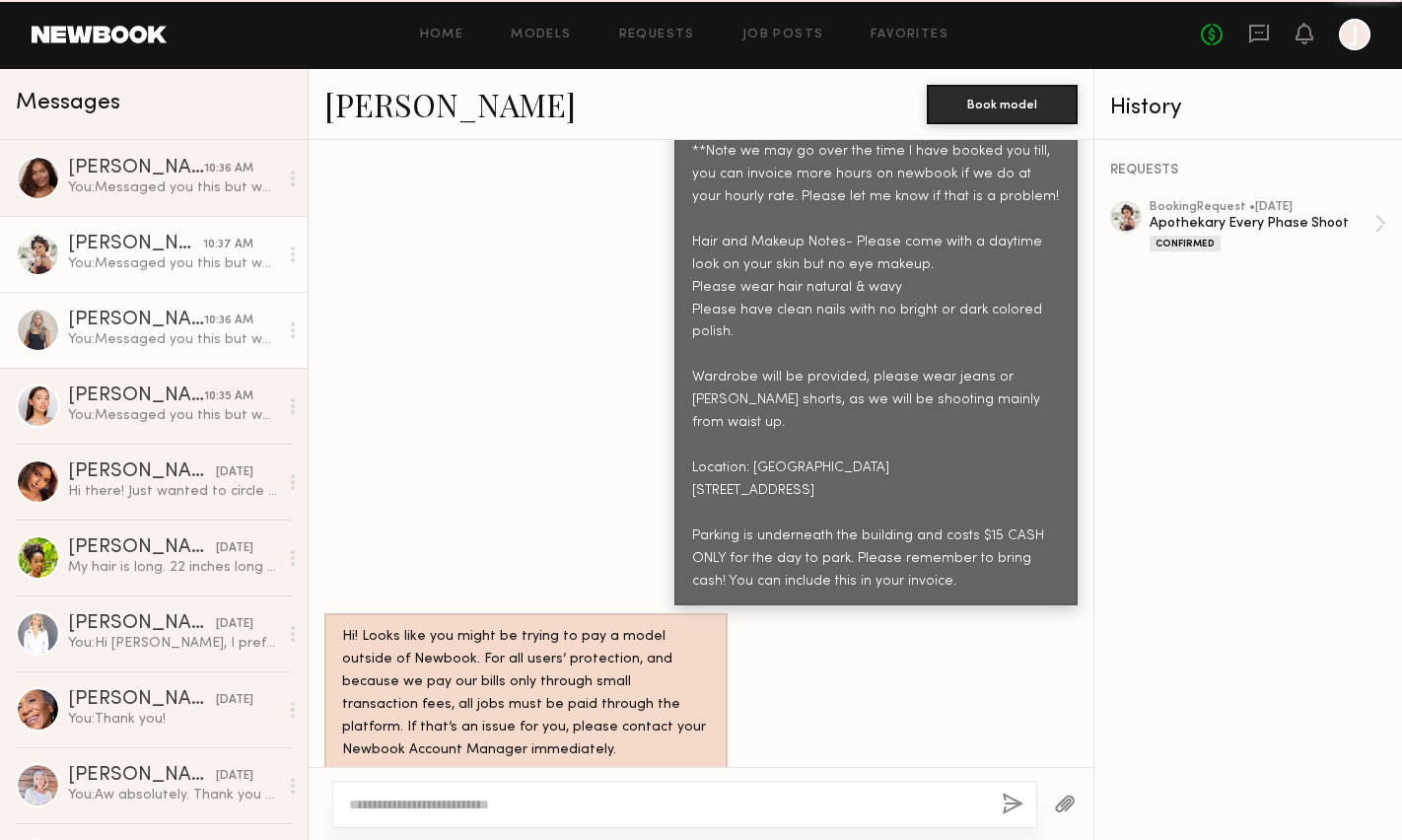 click on "10:36 AM" 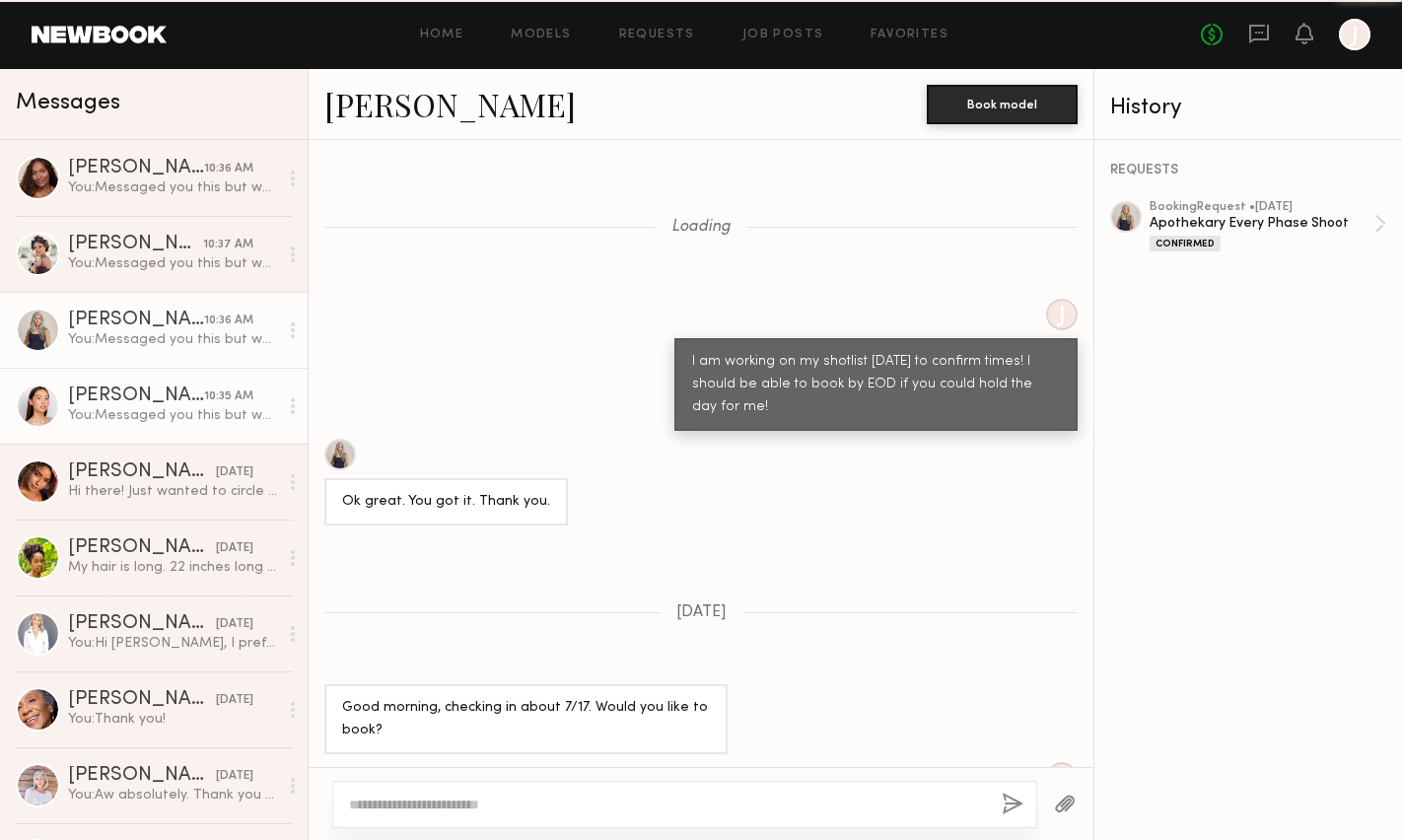 scroll, scrollTop: 2171, scrollLeft: 0, axis: vertical 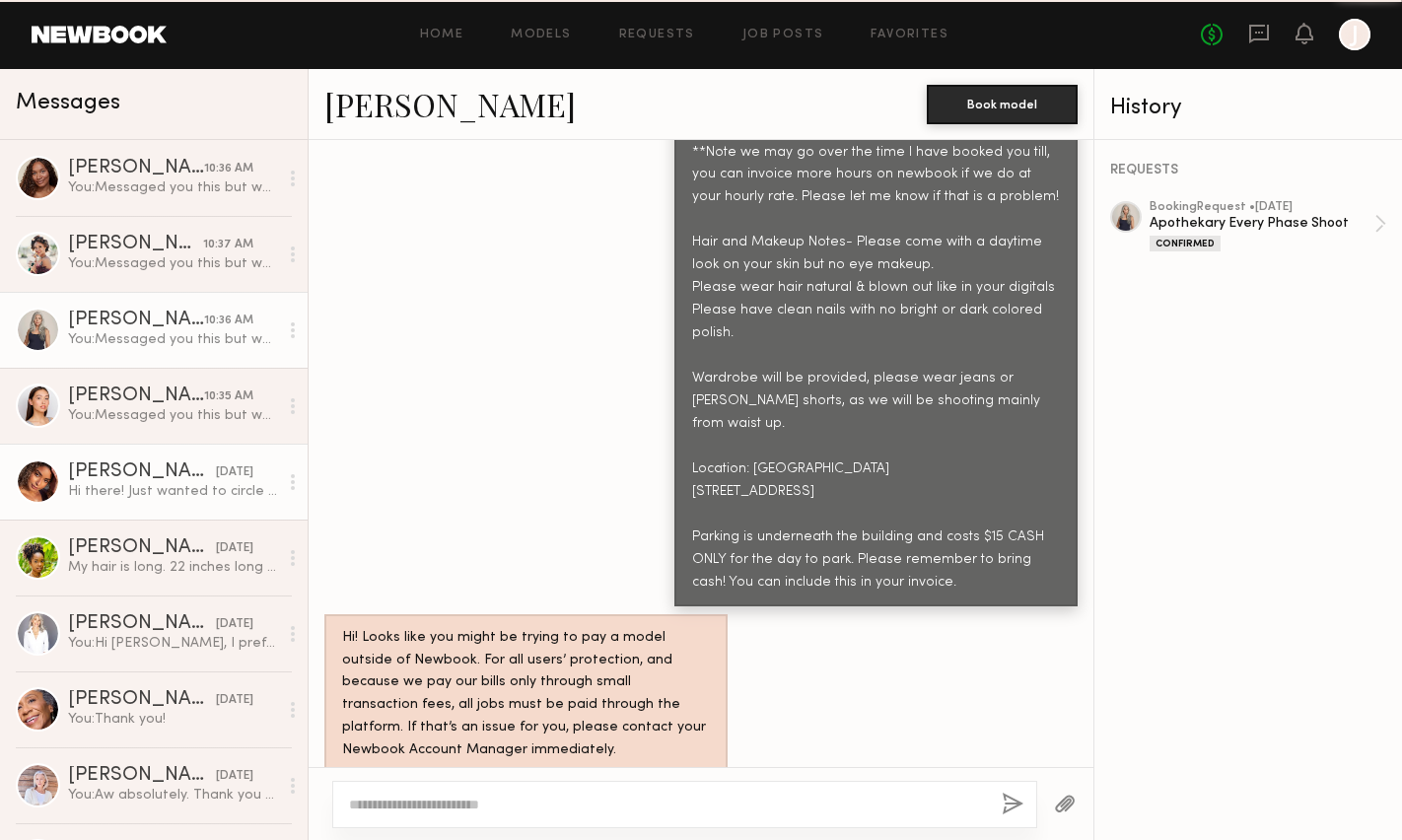 click on "You:  Messaged you this but wanted to have on this file just in case :)
Mariko - call time 12
**Note we may go over the time I have booked you till, you can invoice more hours on newbook if we do at your hourly rate. Please let me know if that is a problem!
Hair and Makeup Notes- Please come with a daytime look on your skin but no eye makeup.
Please wear hair natural!
Please have clean nails with no bright or dark colored polish.
Wardrobe will be provided, please wear jeans or [PERSON_NAME] shorts, as we will be shooting mainly from waist up.
Location: [GEOGRAPHIC_DATA]
[STREET_ADDRESS]
Parking is underneath the building and costs $15 CASH ONLY for the day to park. Please remember to bring cash! You can include this in your invoice." 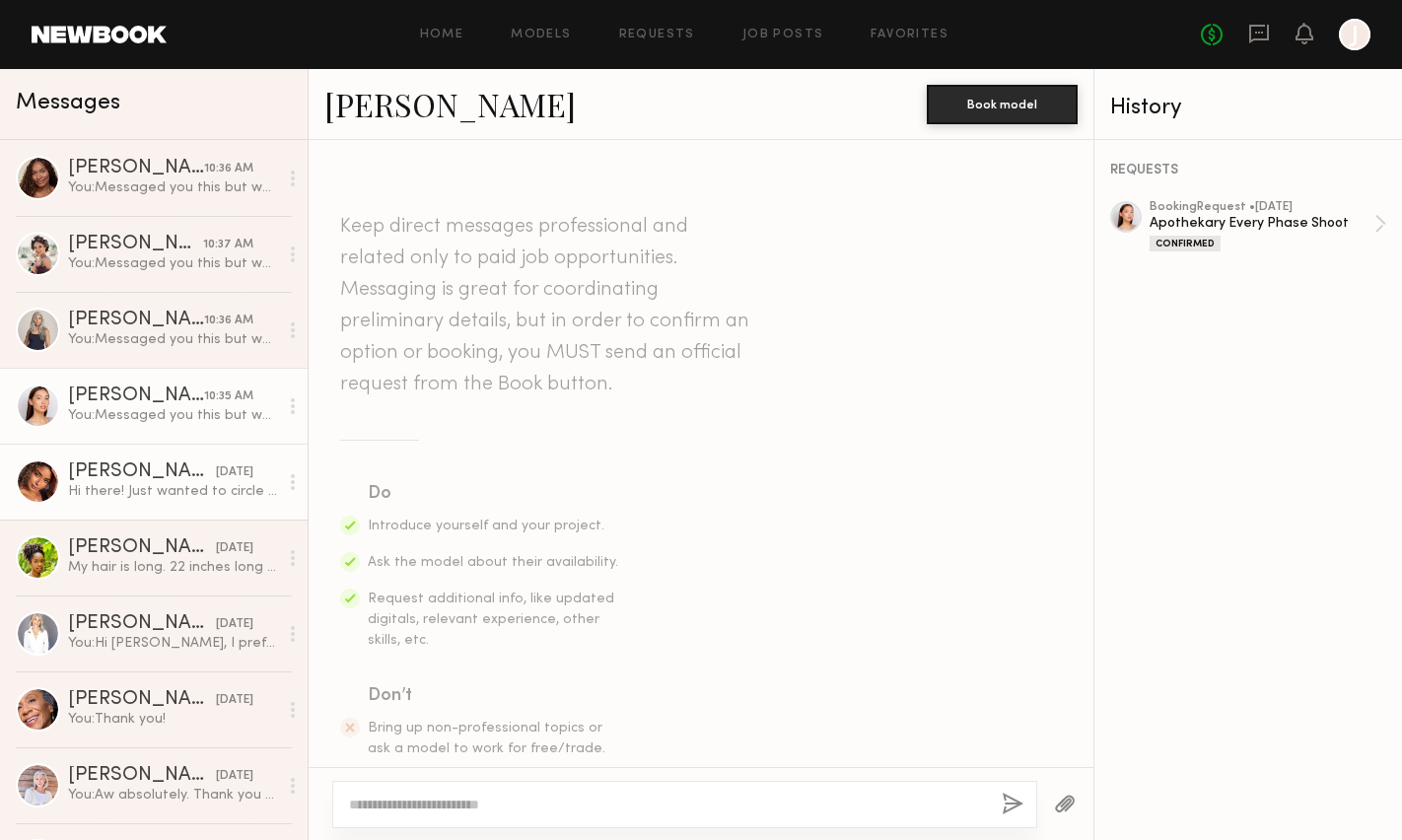 scroll, scrollTop: 2543, scrollLeft: 0, axis: vertical 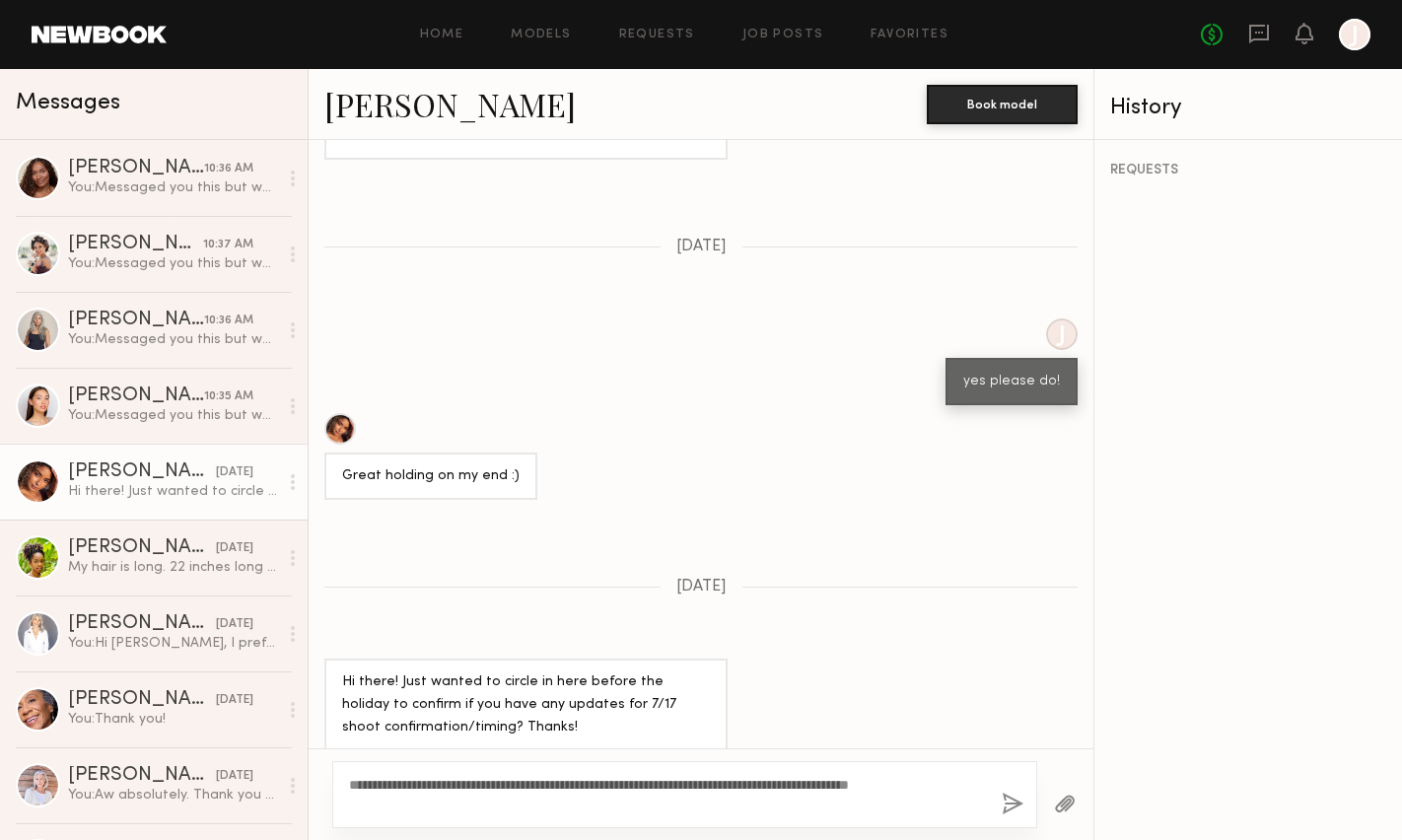 type on "**********" 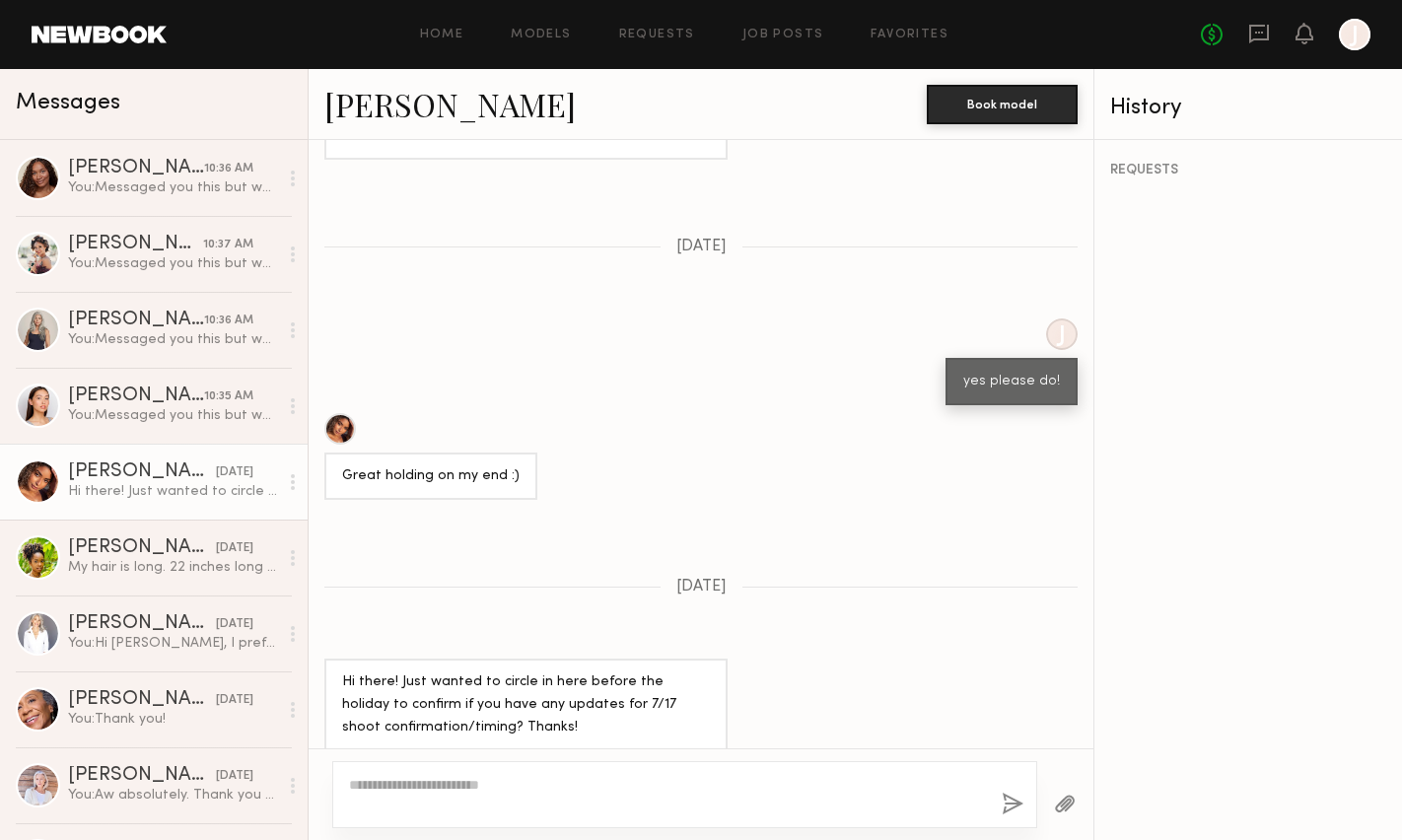 scroll, scrollTop: 1920, scrollLeft: 0, axis: vertical 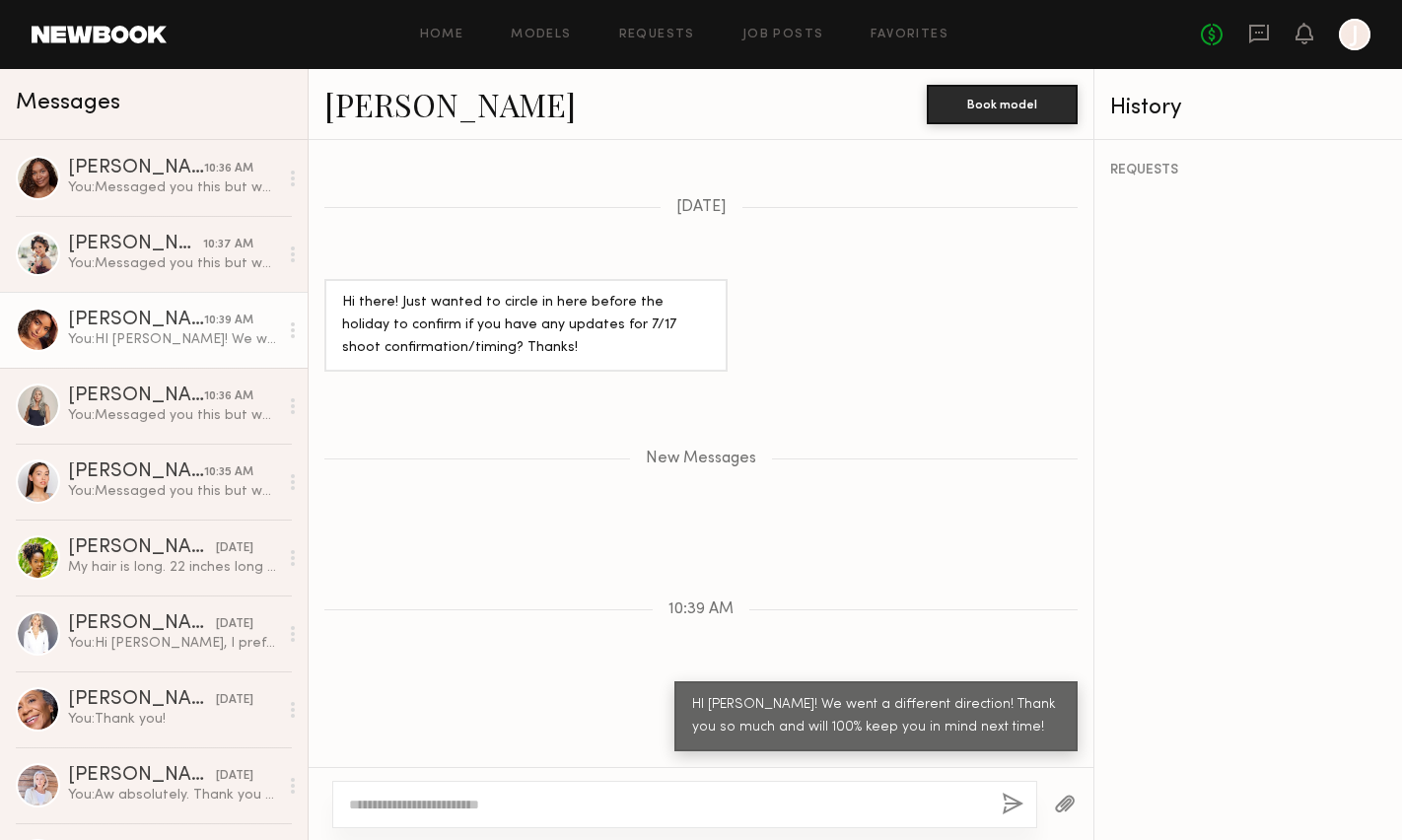 type 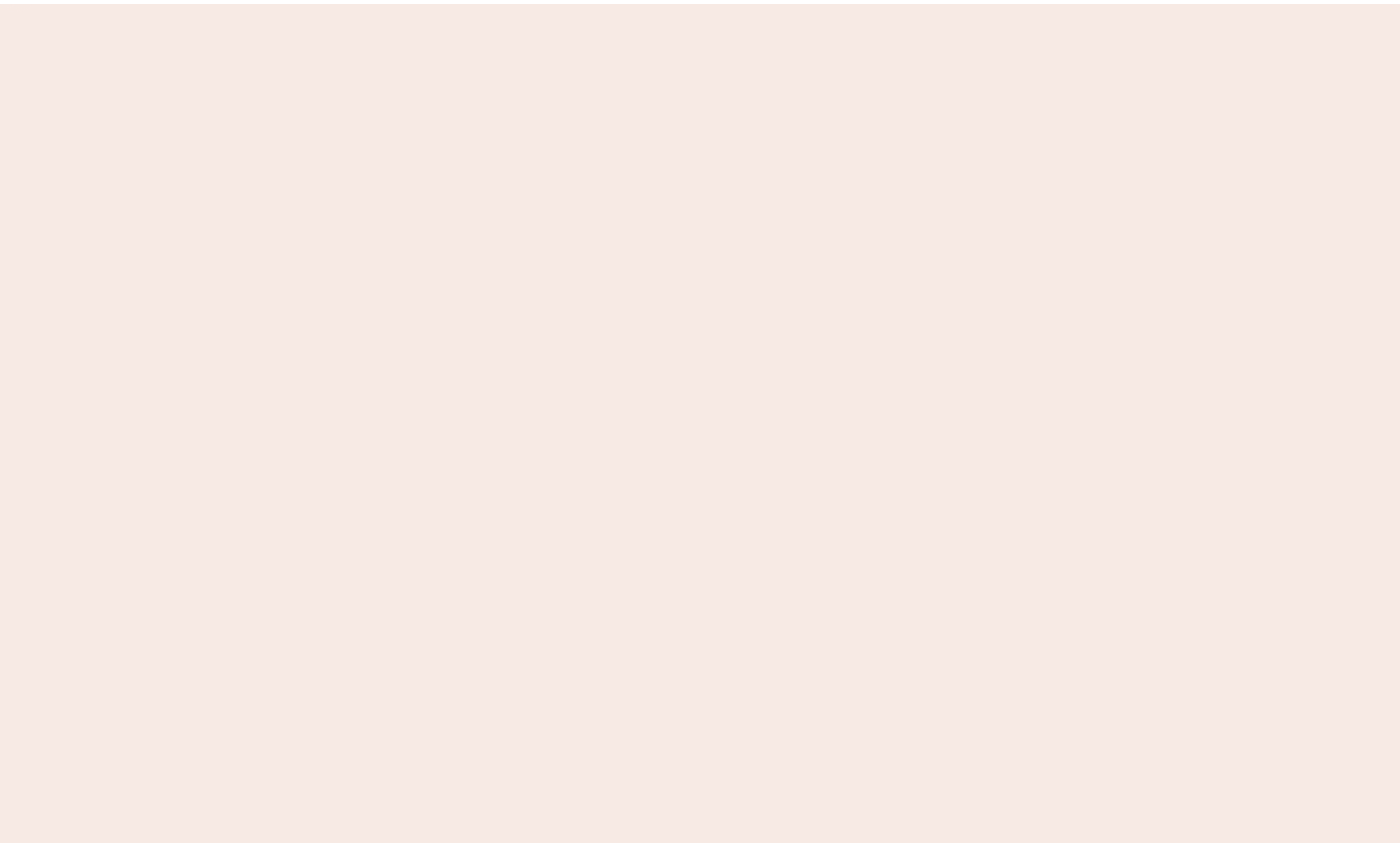 scroll, scrollTop: 0, scrollLeft: 0, axis: both 